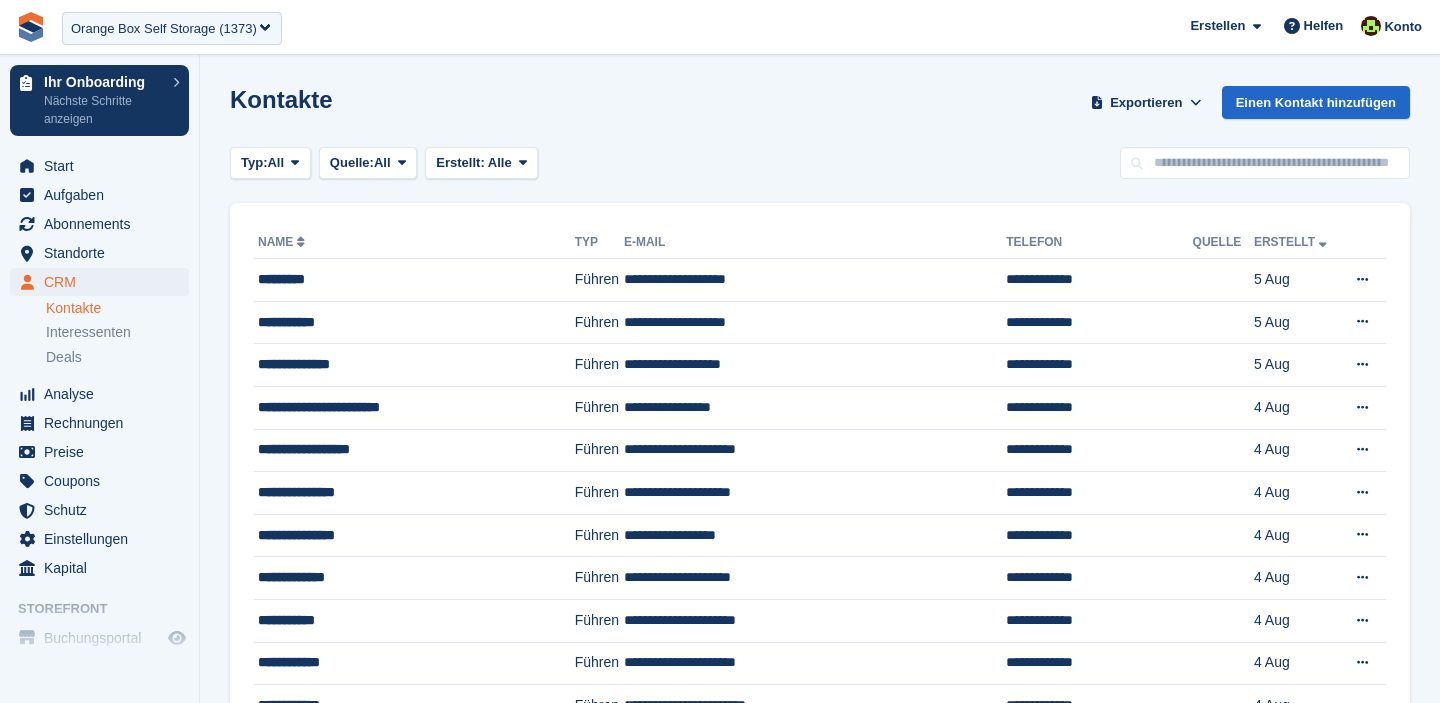 scroll, scrollTop: 0, scrollLeft: 0, axis: both 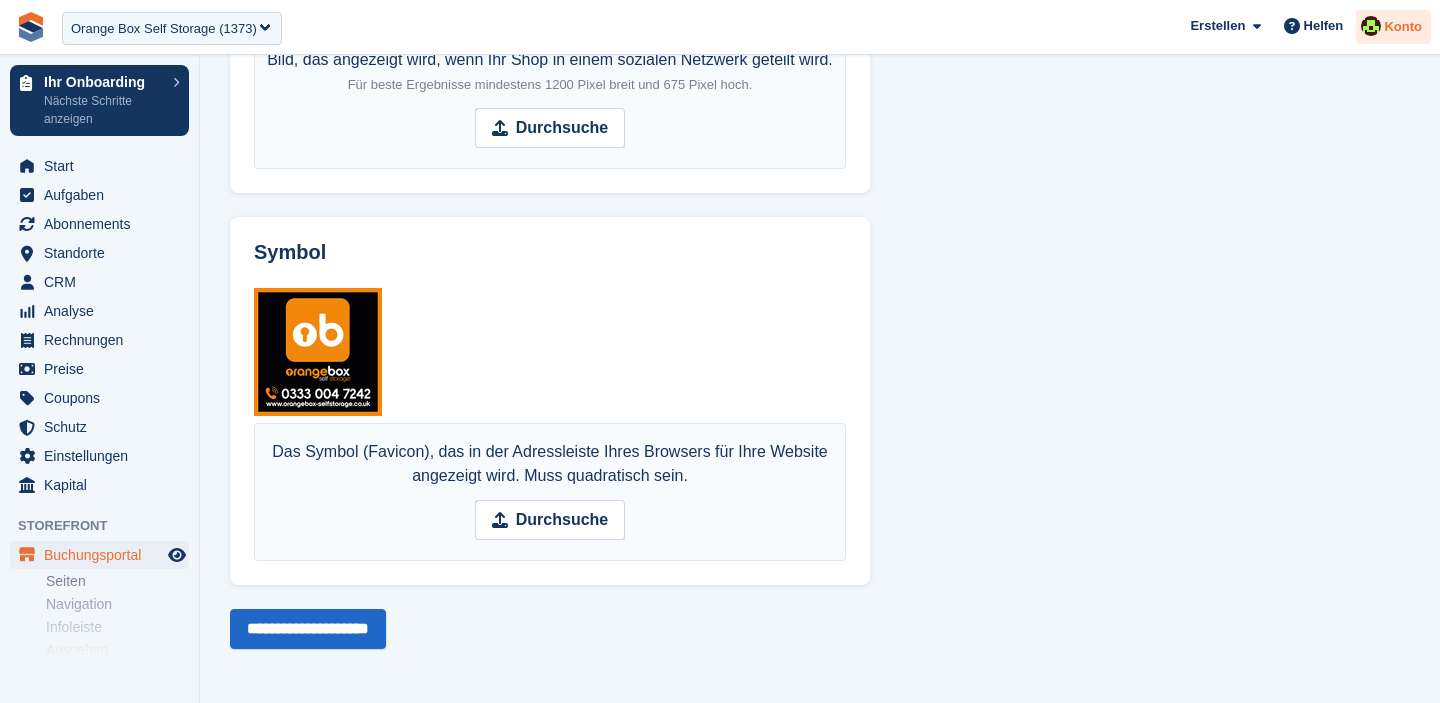 click on "Konto" at bounding box center (1403, 27) 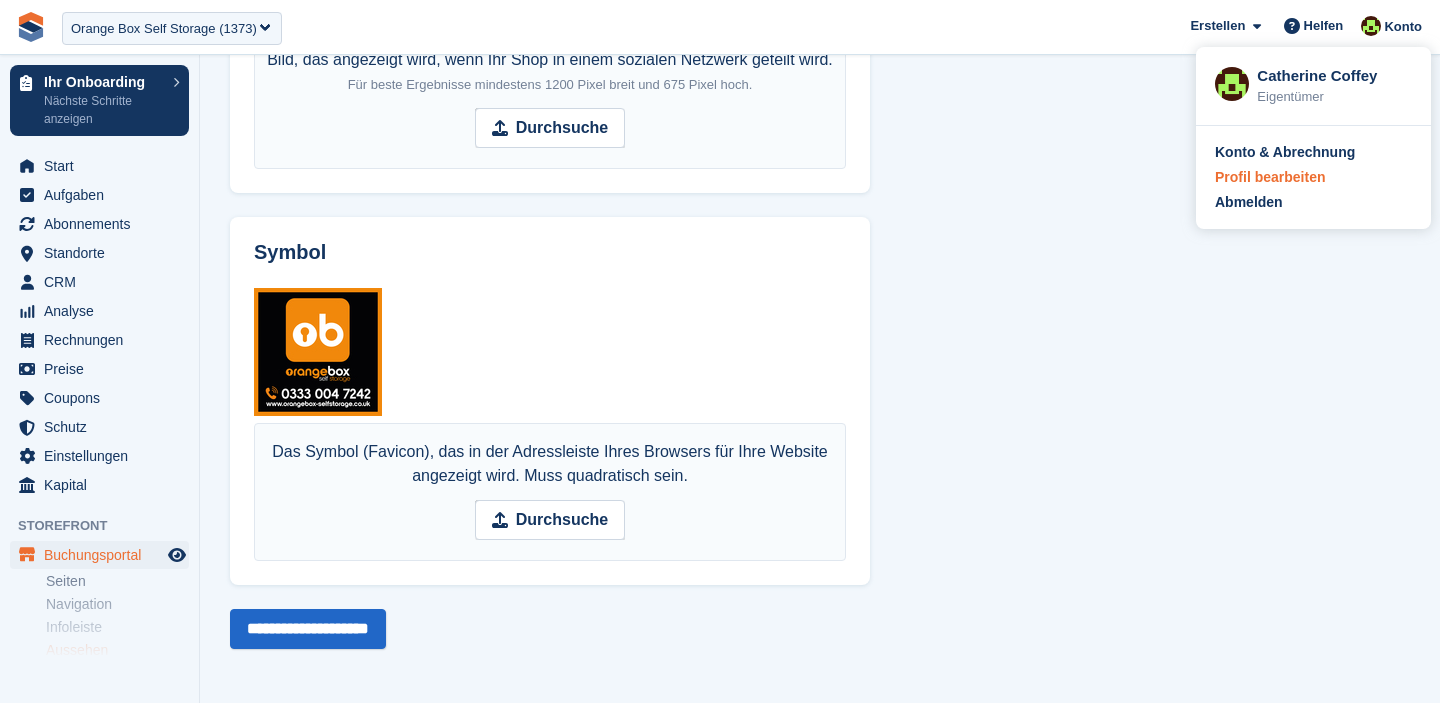 click on "Profil bearbeiten" at bounding box center (1270, 177) 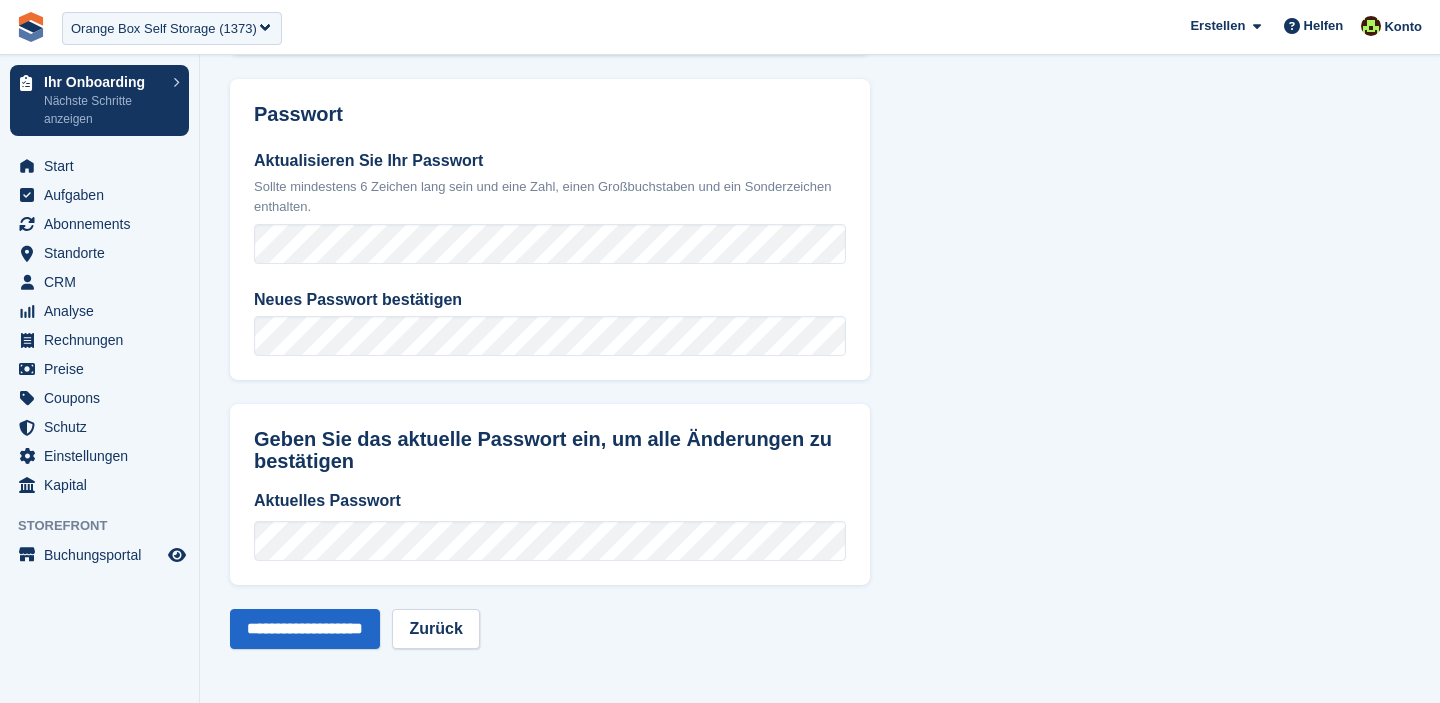 scroll, scrollTop: 0, scrollLeft: 0, axis: both 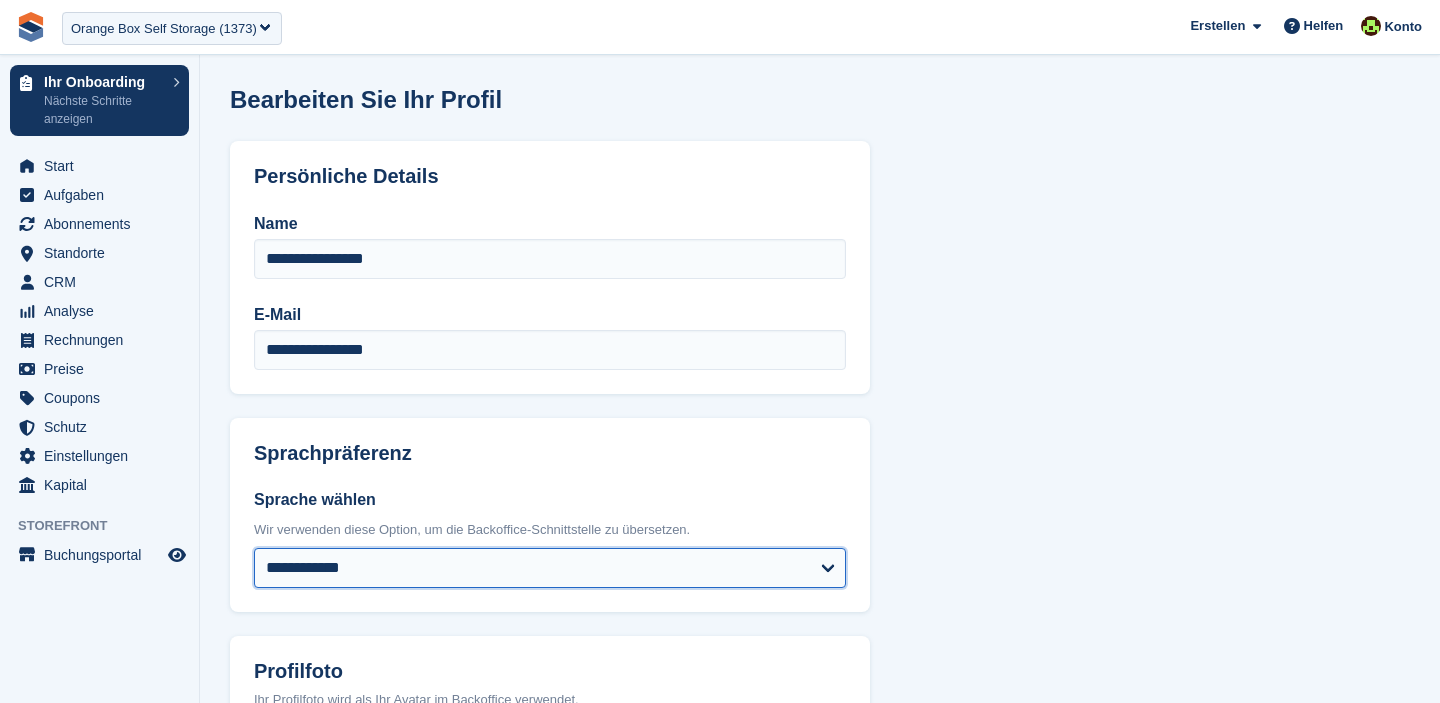click on "**********" at bounding box center [550, 568] 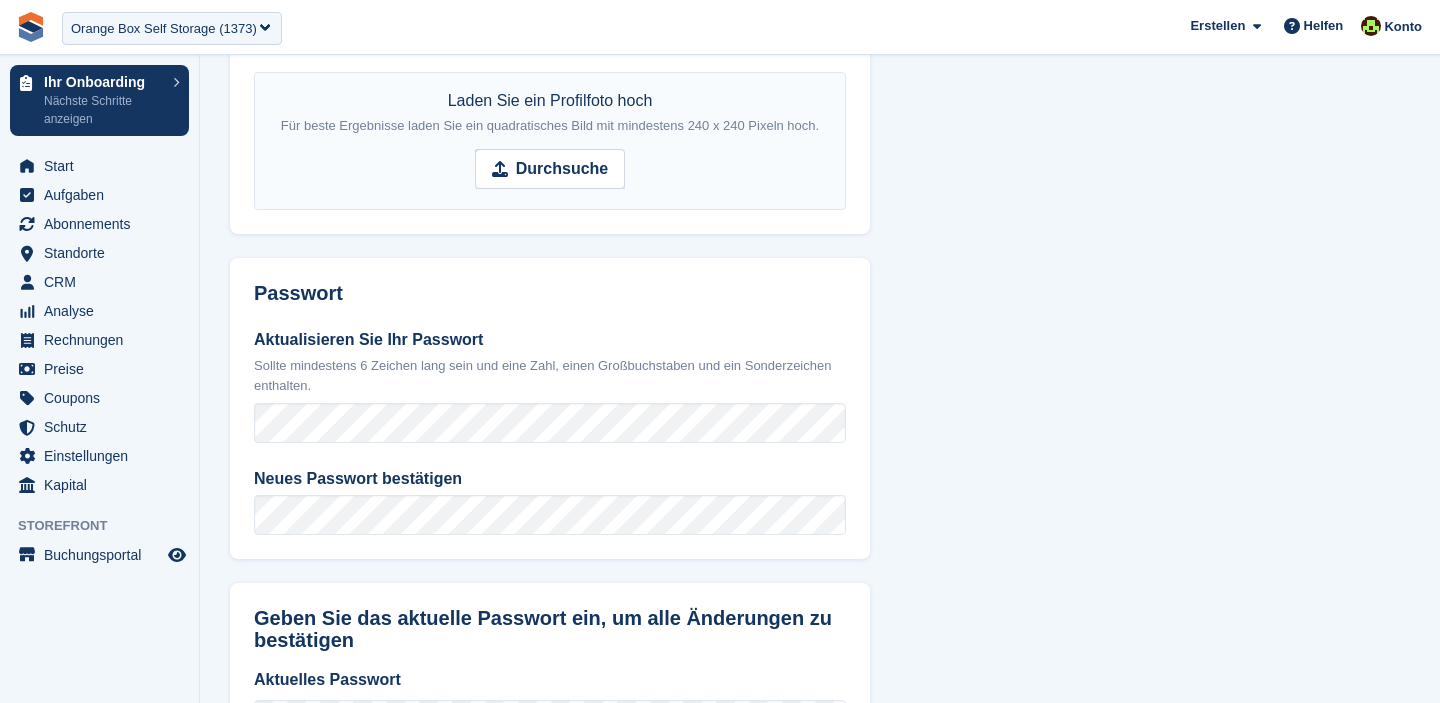 scroll, scrollTop: 840, scrollLeft: 0, axis: vertical 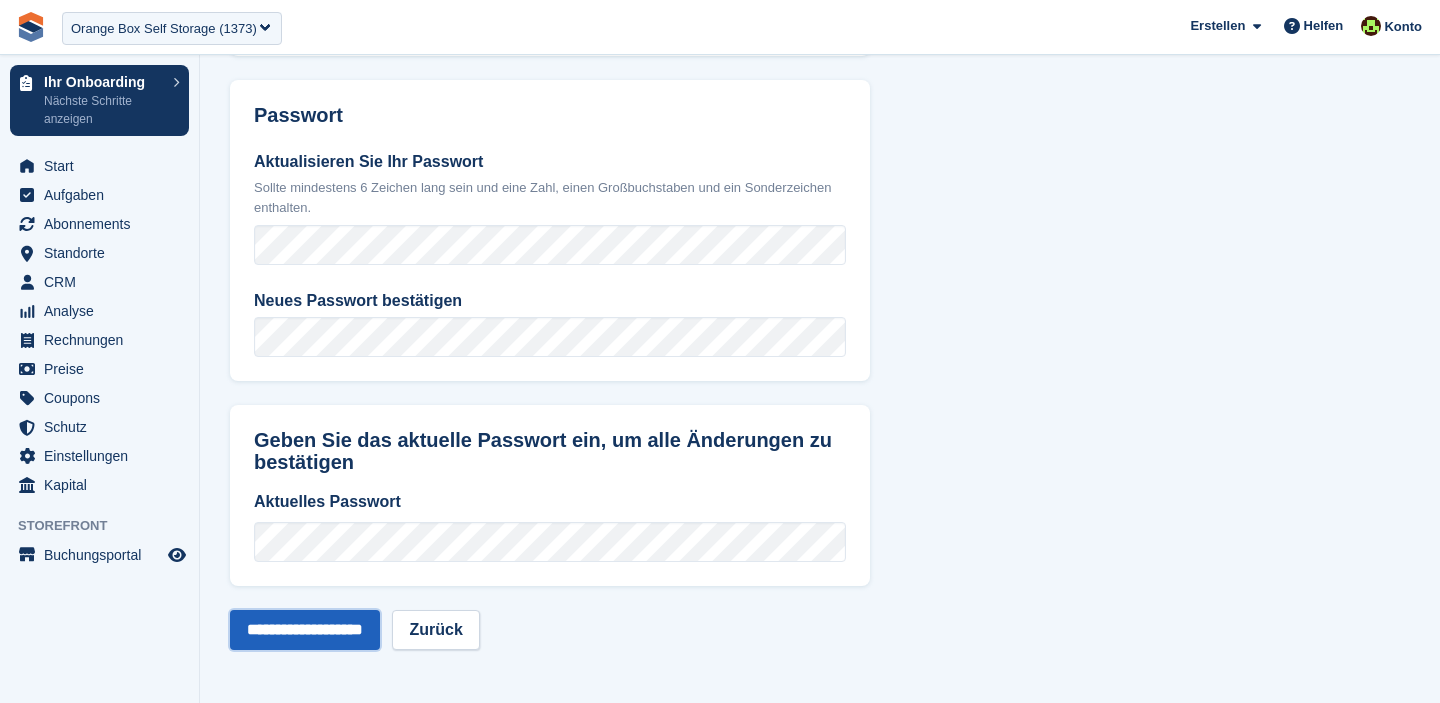 click on "**********" at bounding box center [305, 630] 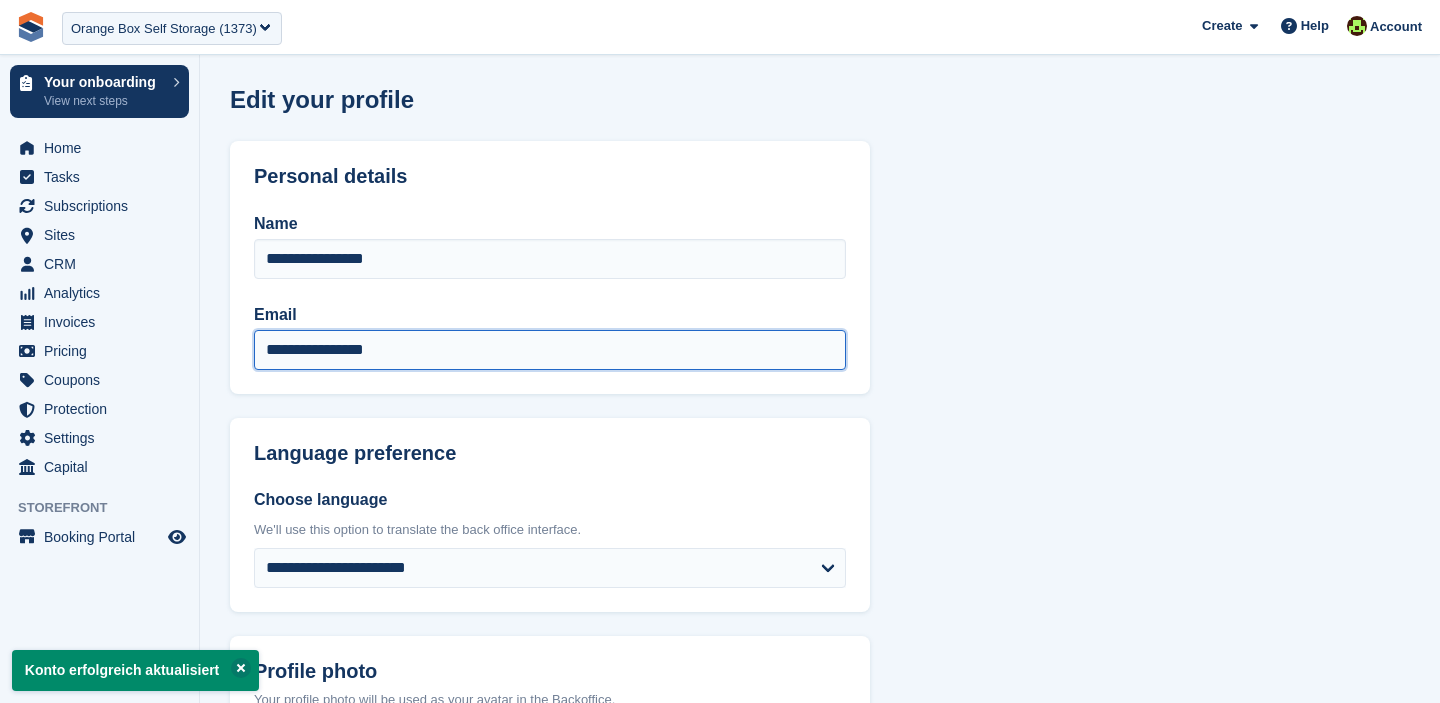 scroll, scrollTop: 0, scrollLeft: 0, axis: both 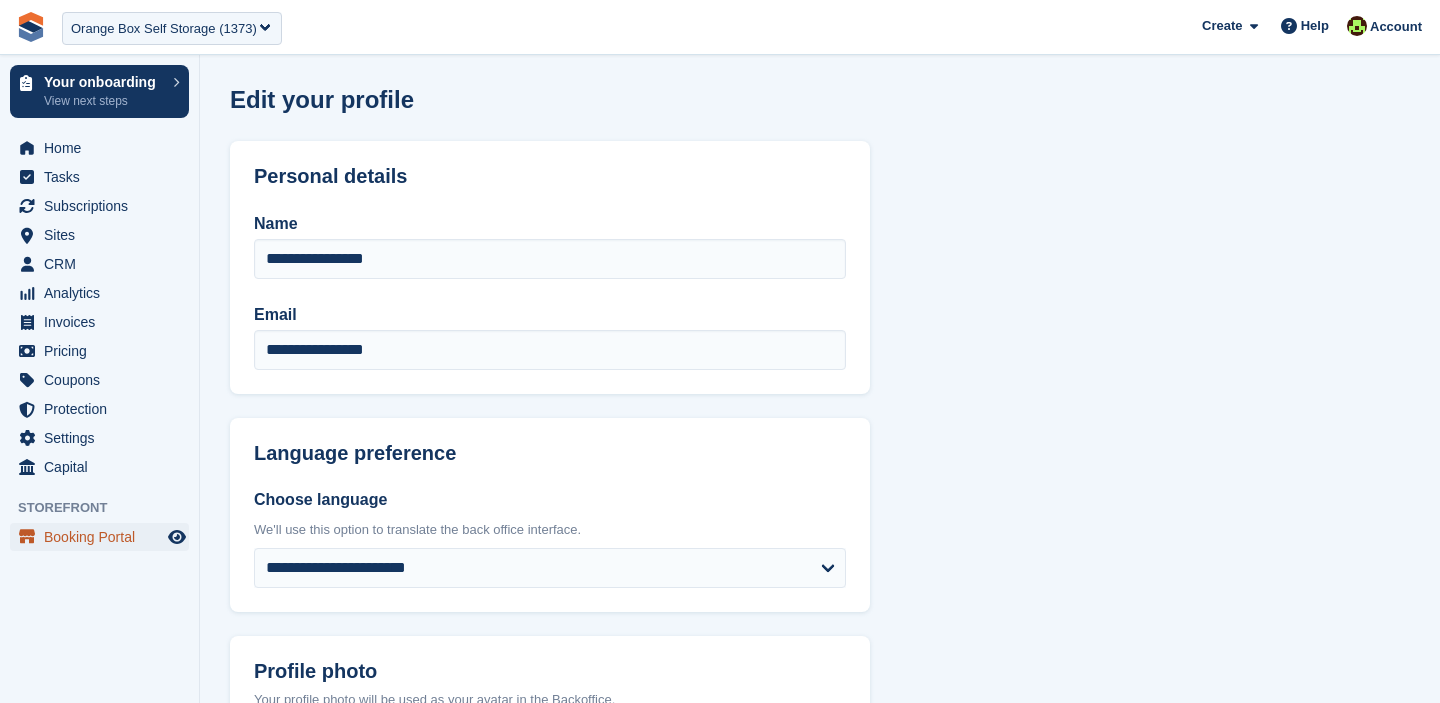 click on "Booking Portal" at bounding box center [104, 537] 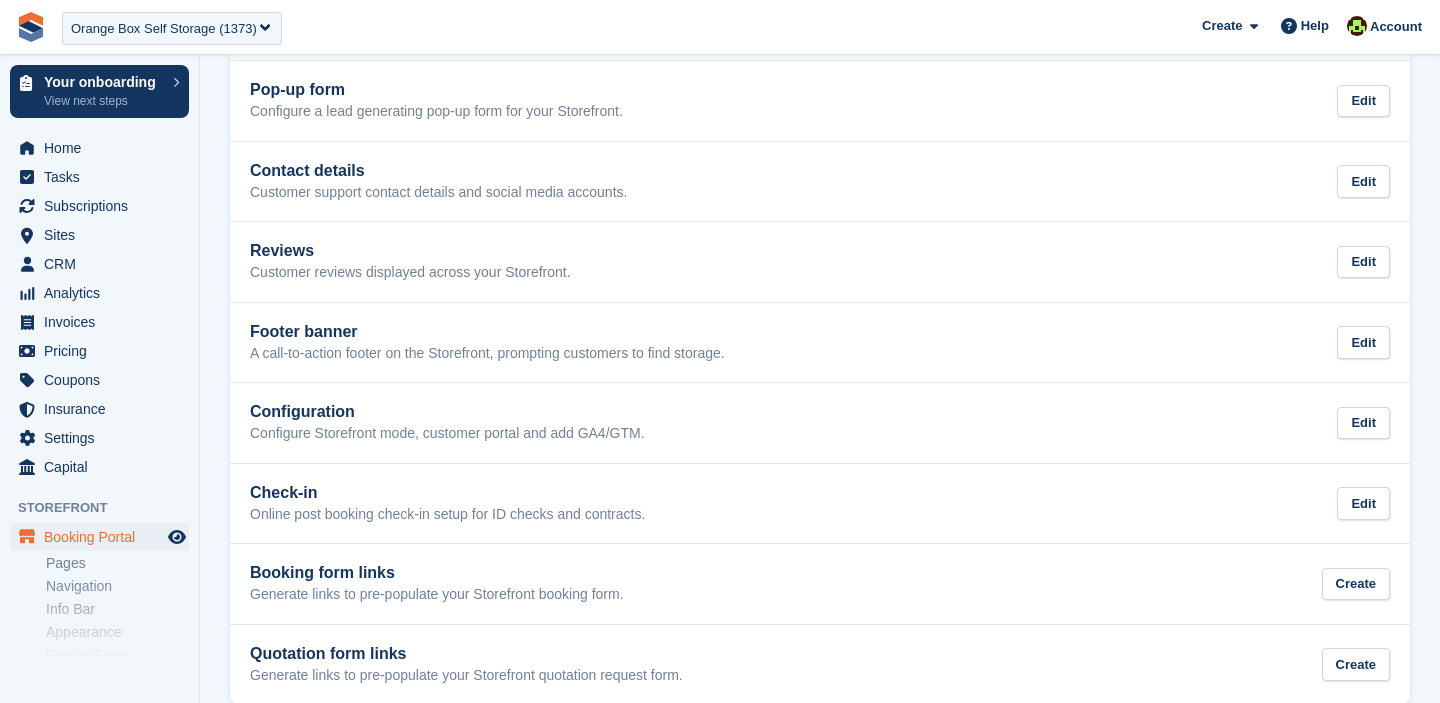 scroll, scrollTop: 554, scrollLeft: 0, axis: vertical 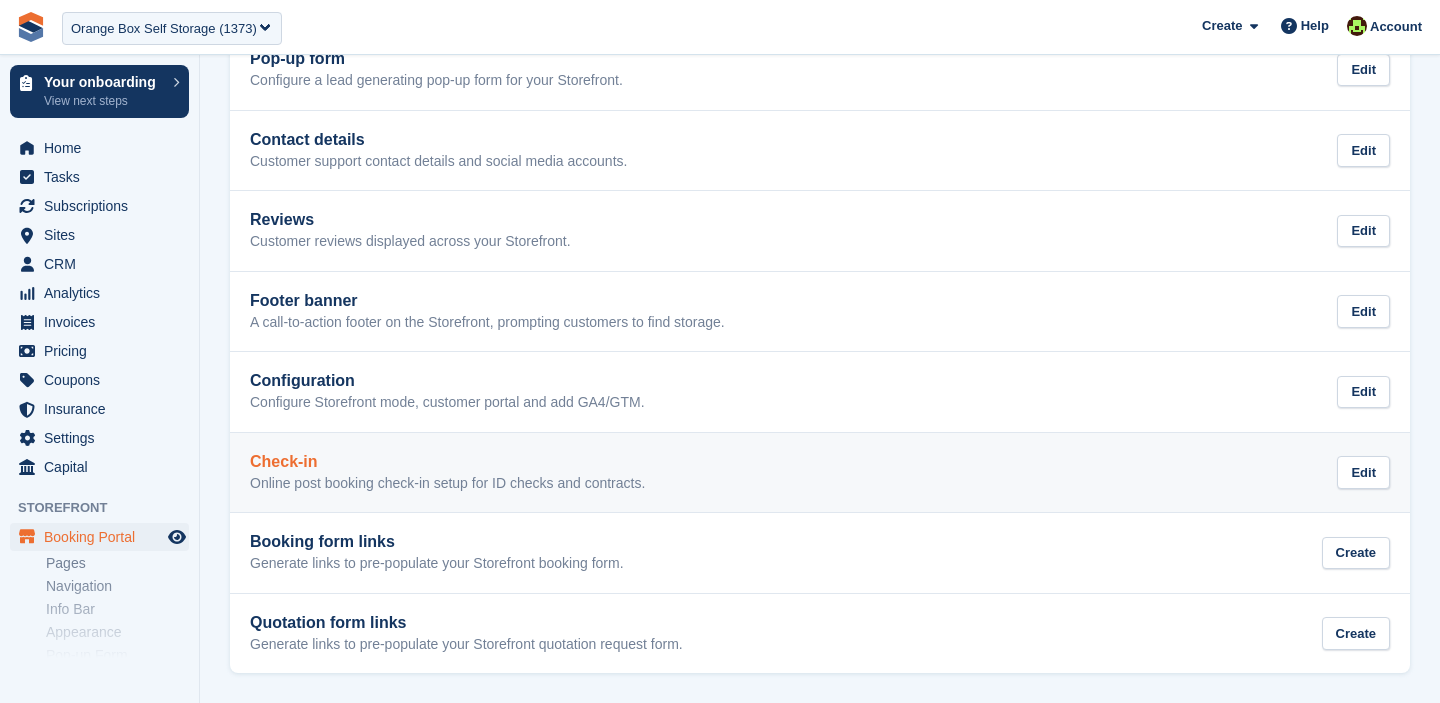 click on "Check-in" at bounding box center [447, 462] 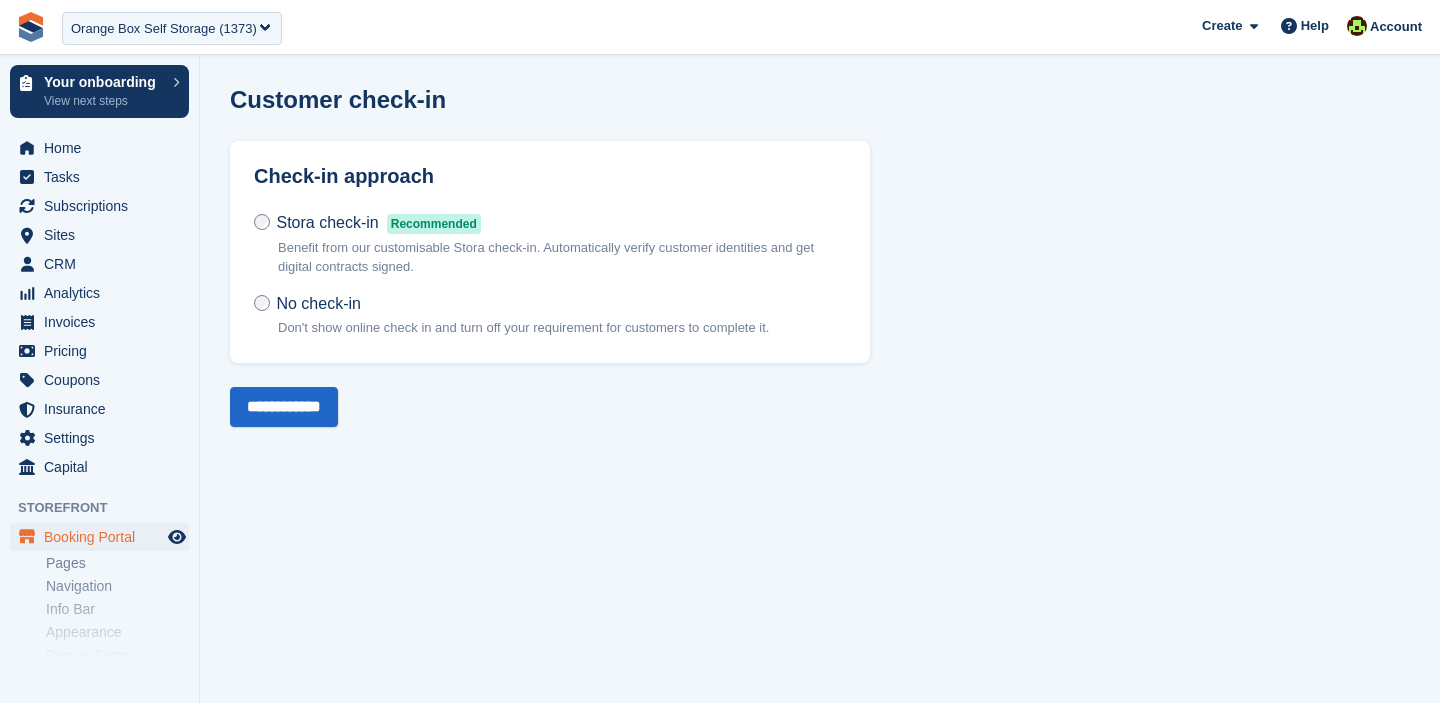 scroll, scrollTop: 0, scrollLeft: 0, axis: both 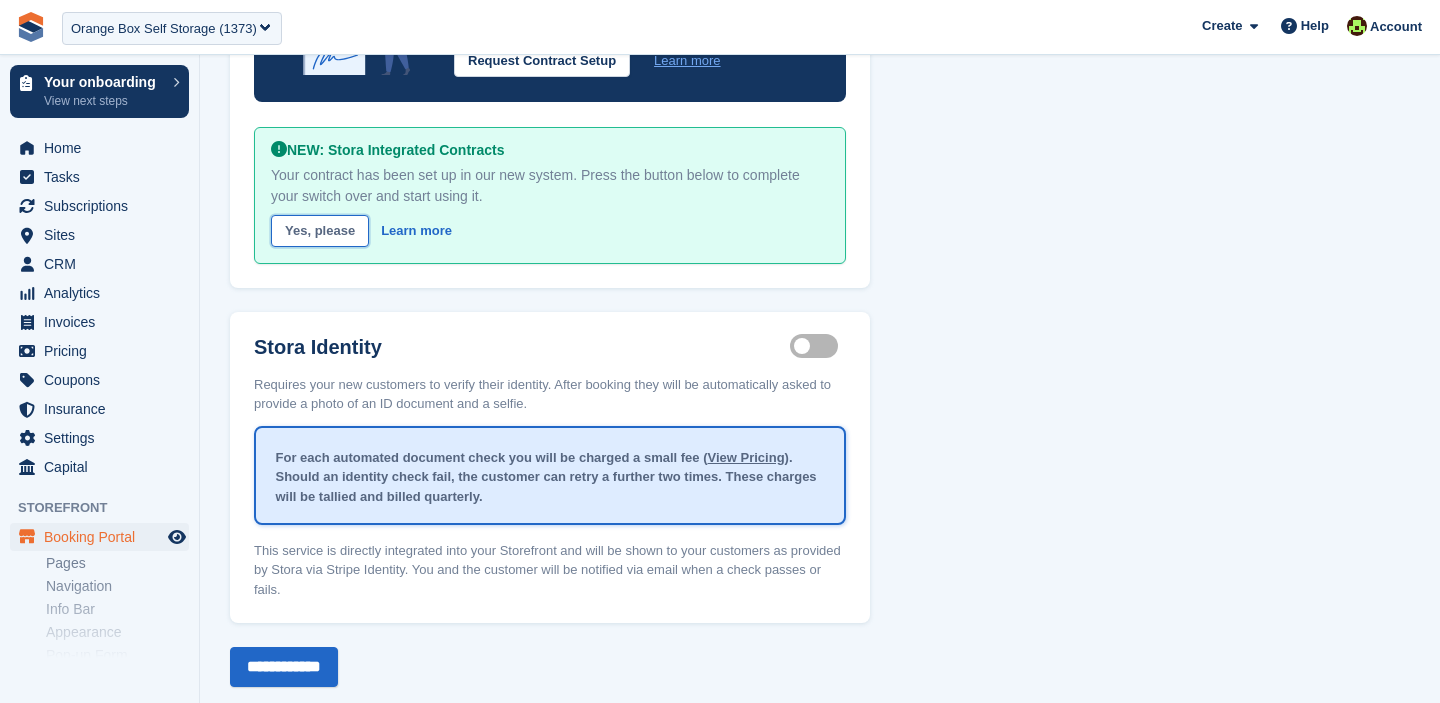 click on "Yes, please" at bounding box center [320, 231] 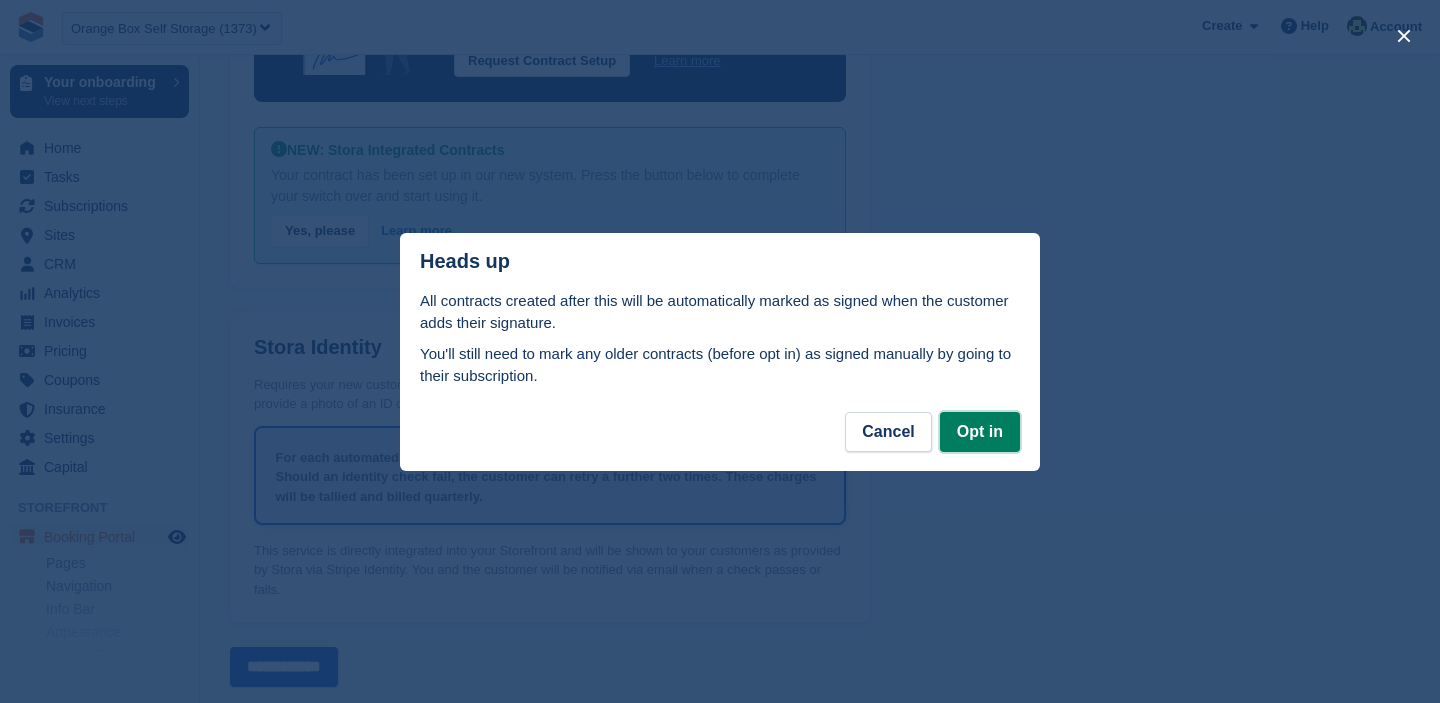 click on "Opt in" at bounding box center [980, 432] 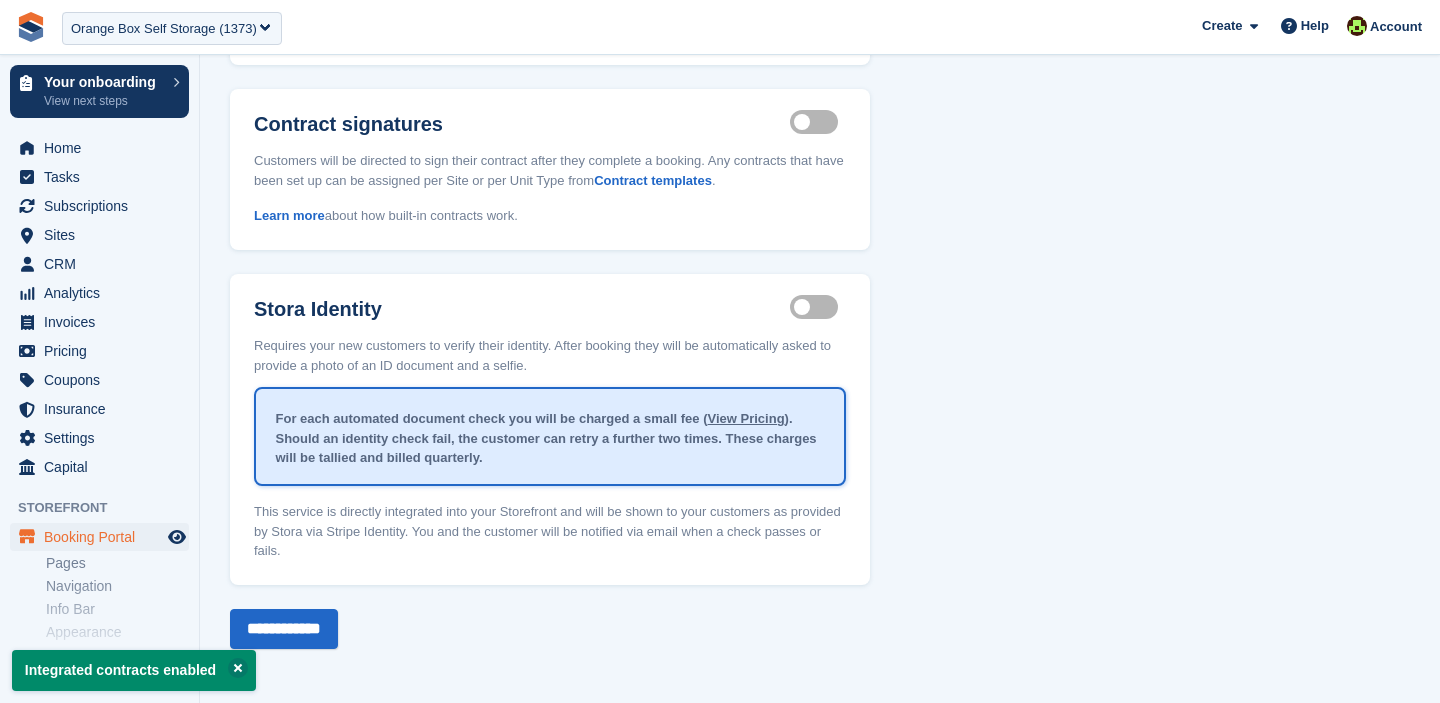 scroll, scrollTop: 0, scrollLeft: 0, axis: both 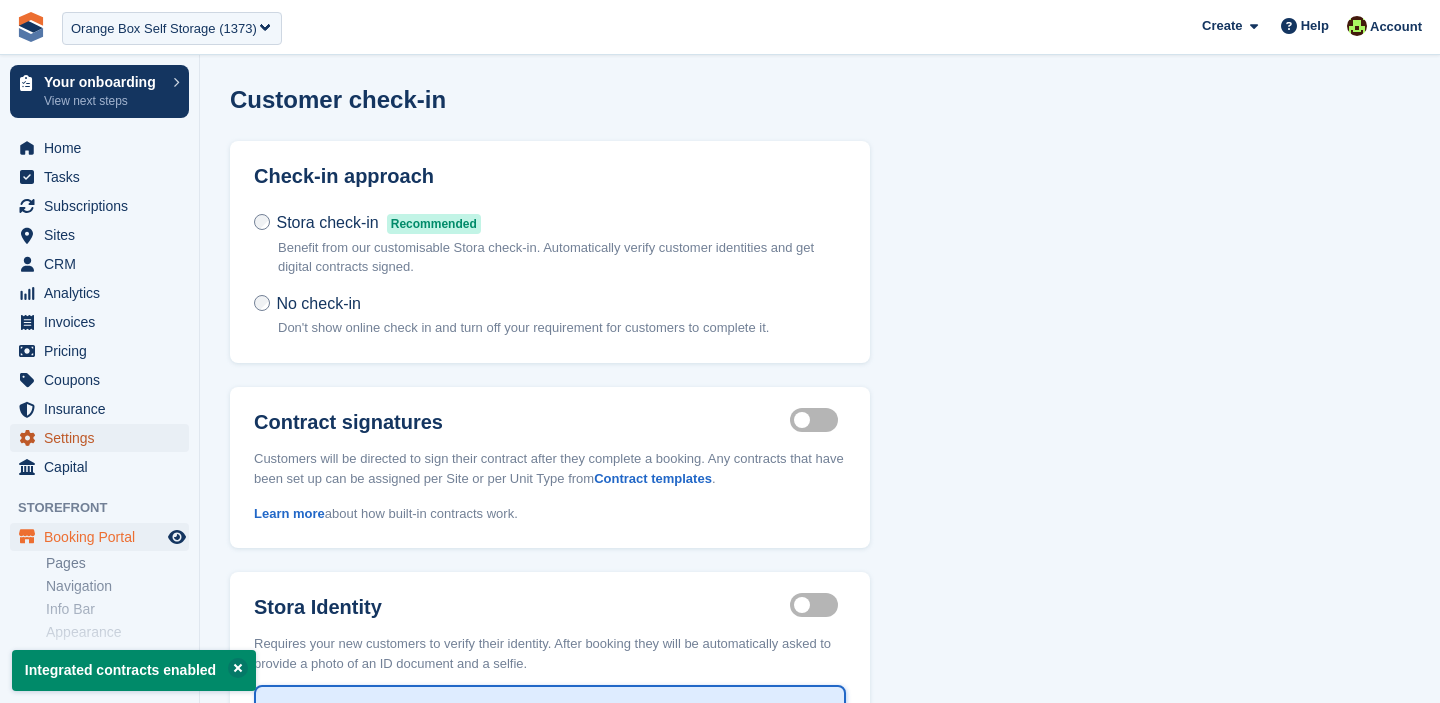 click on "Settings" at bounding box center (104, 438) 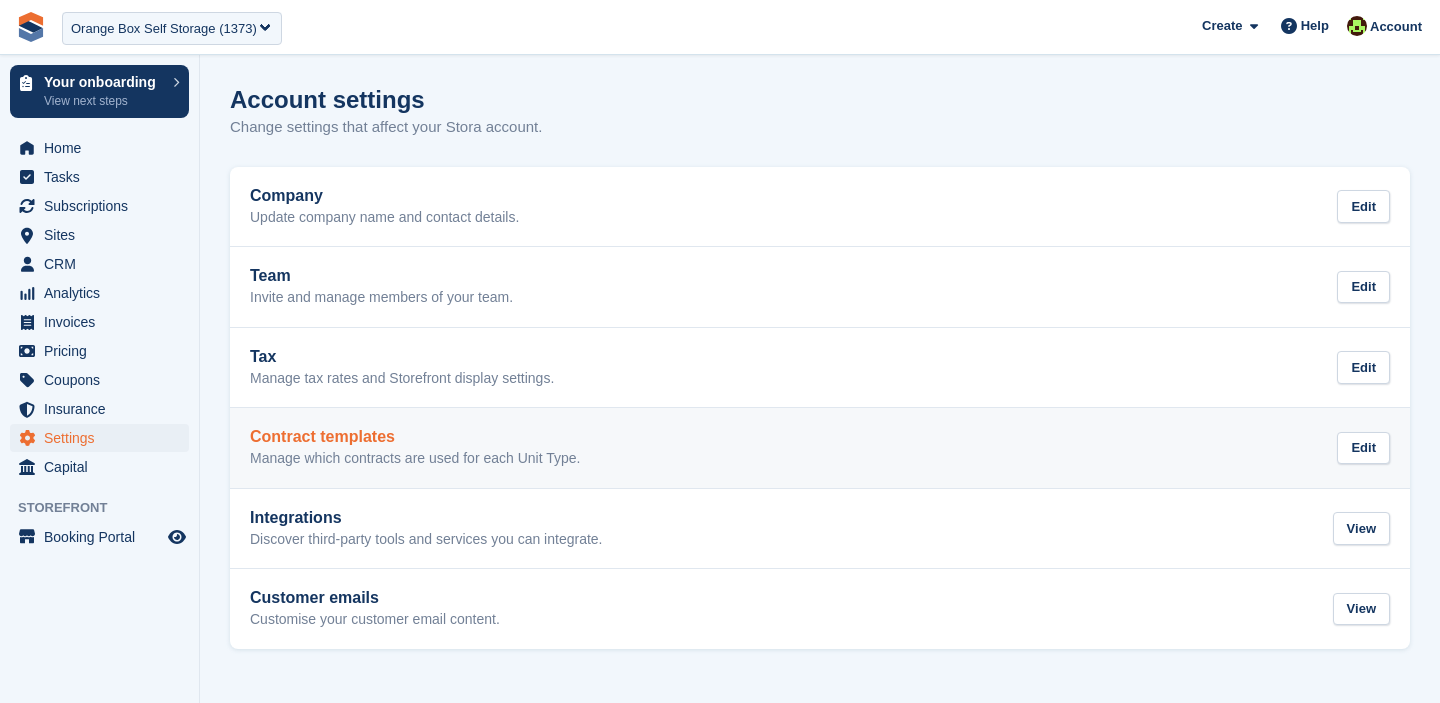 click on "Contract templates
Manage which contracts are used for each Unit Type." at bounding box center (415, 448) 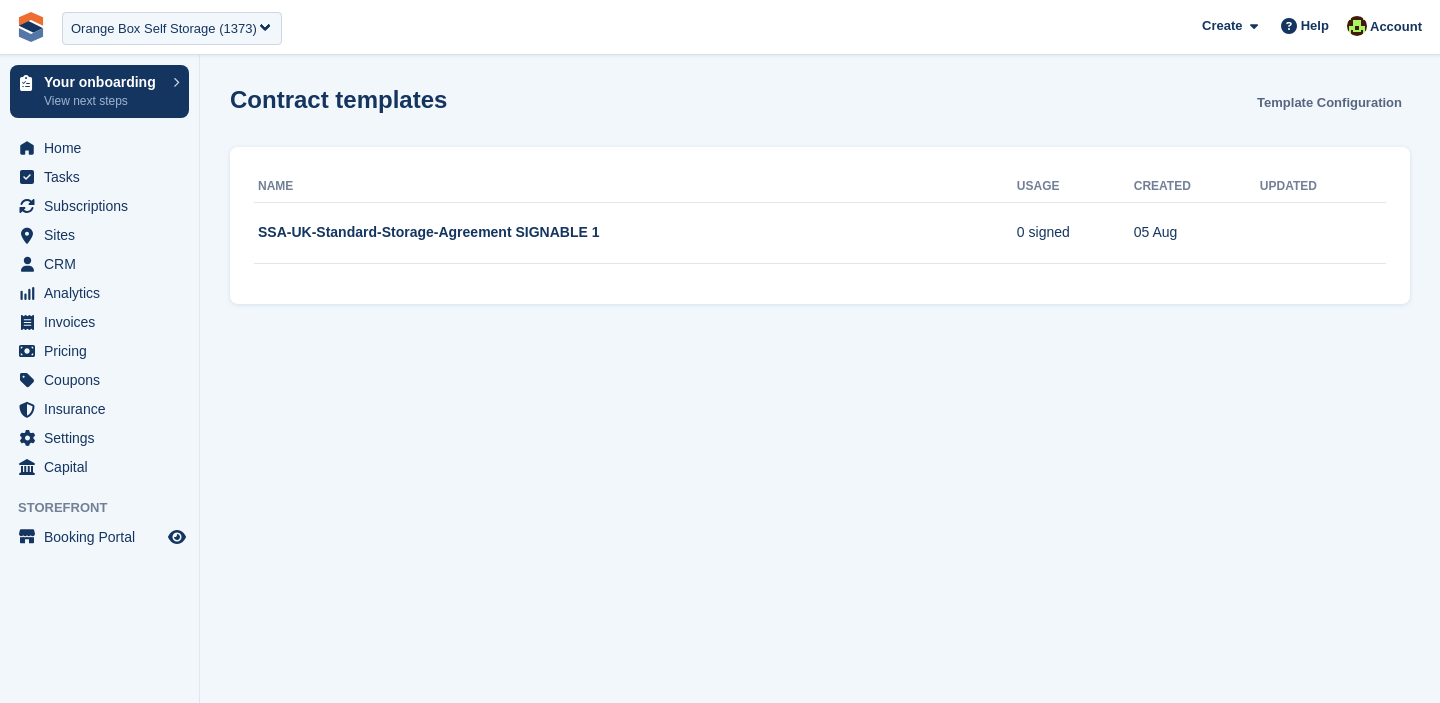 click on "Template Configuration" at bounding box center [1329, 102] 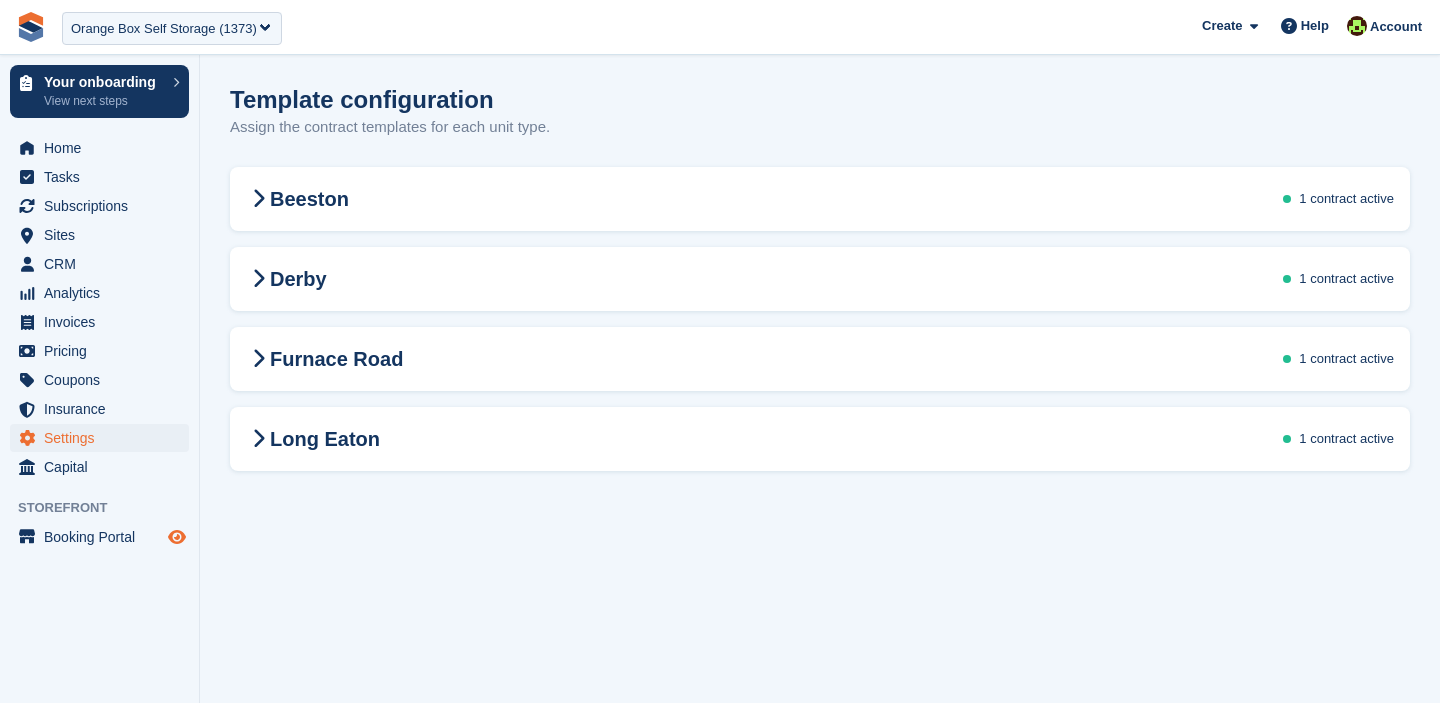 click at bounding box center [177, 537] 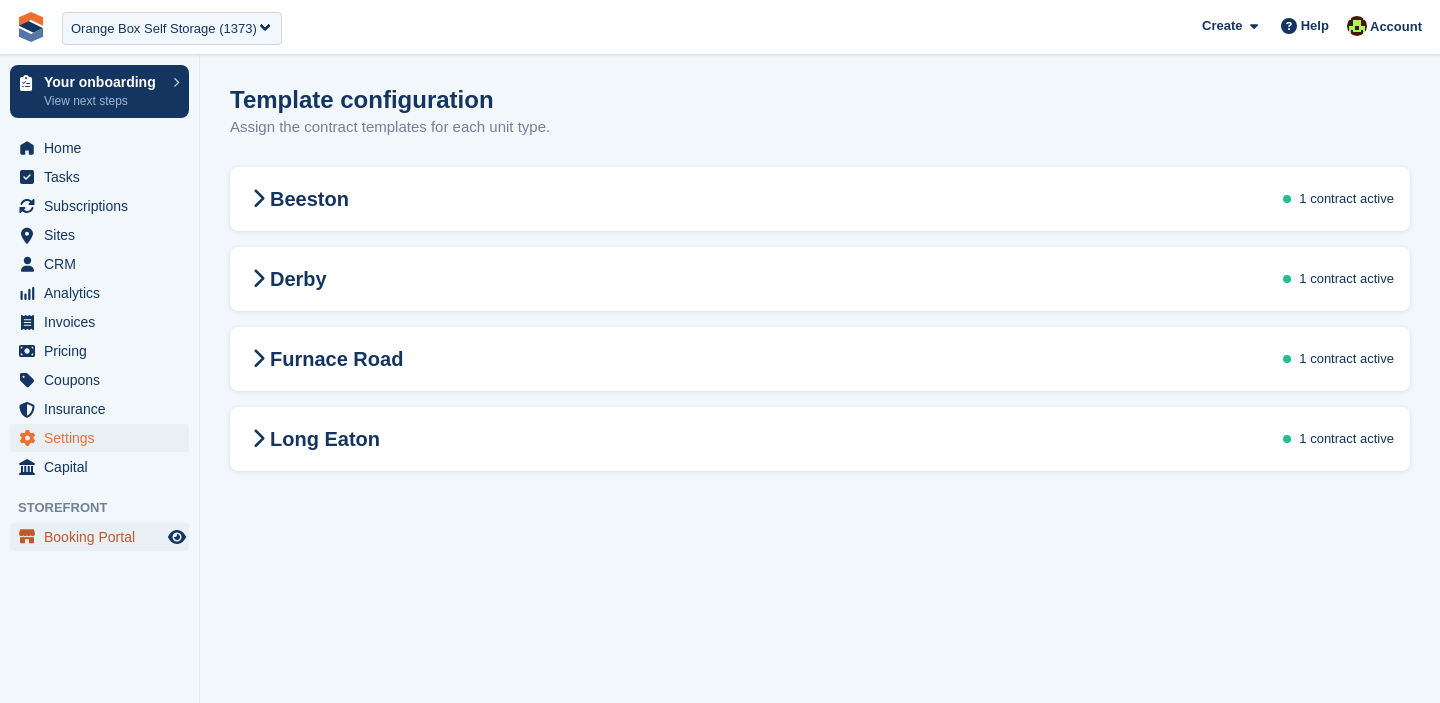 click on "Booking Portal" at bounding box center (104, 537) 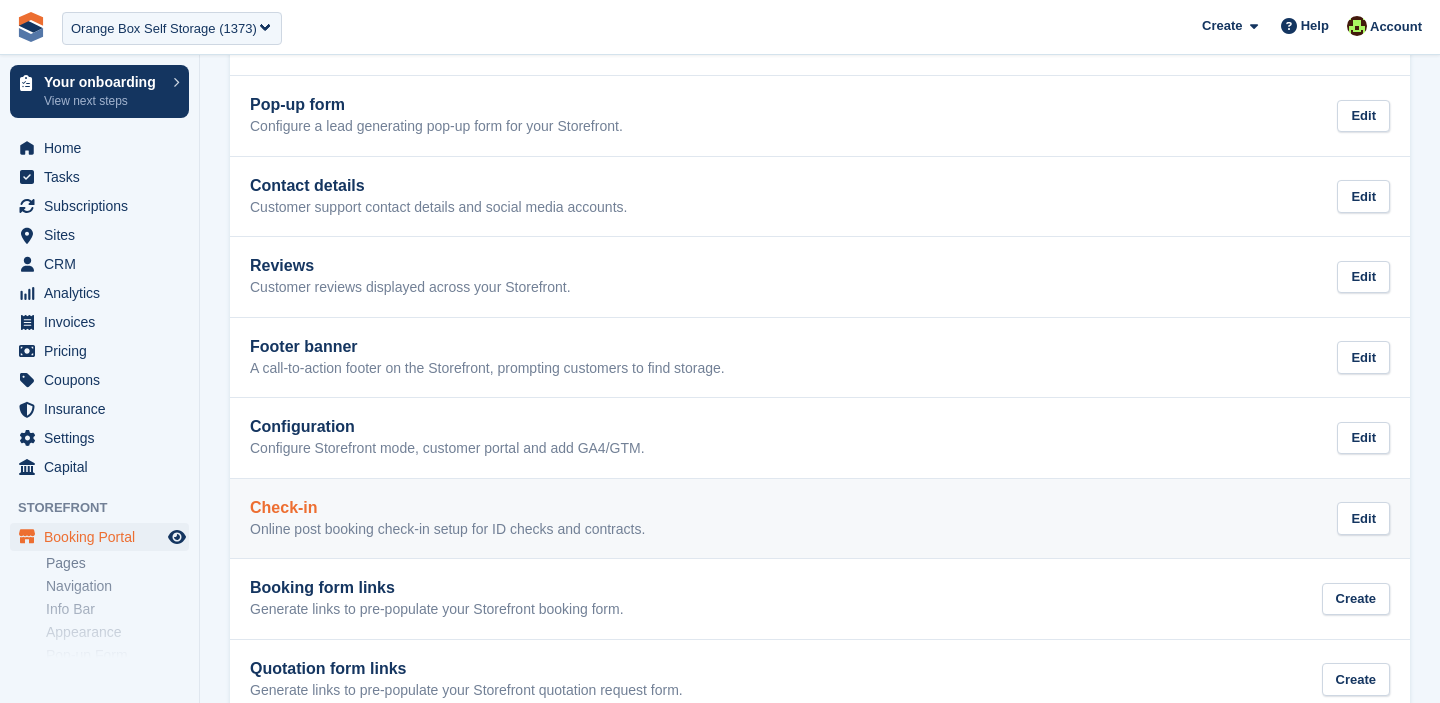 scroll, scrollTop: 544, scrollLeft: 0, axis: vertical 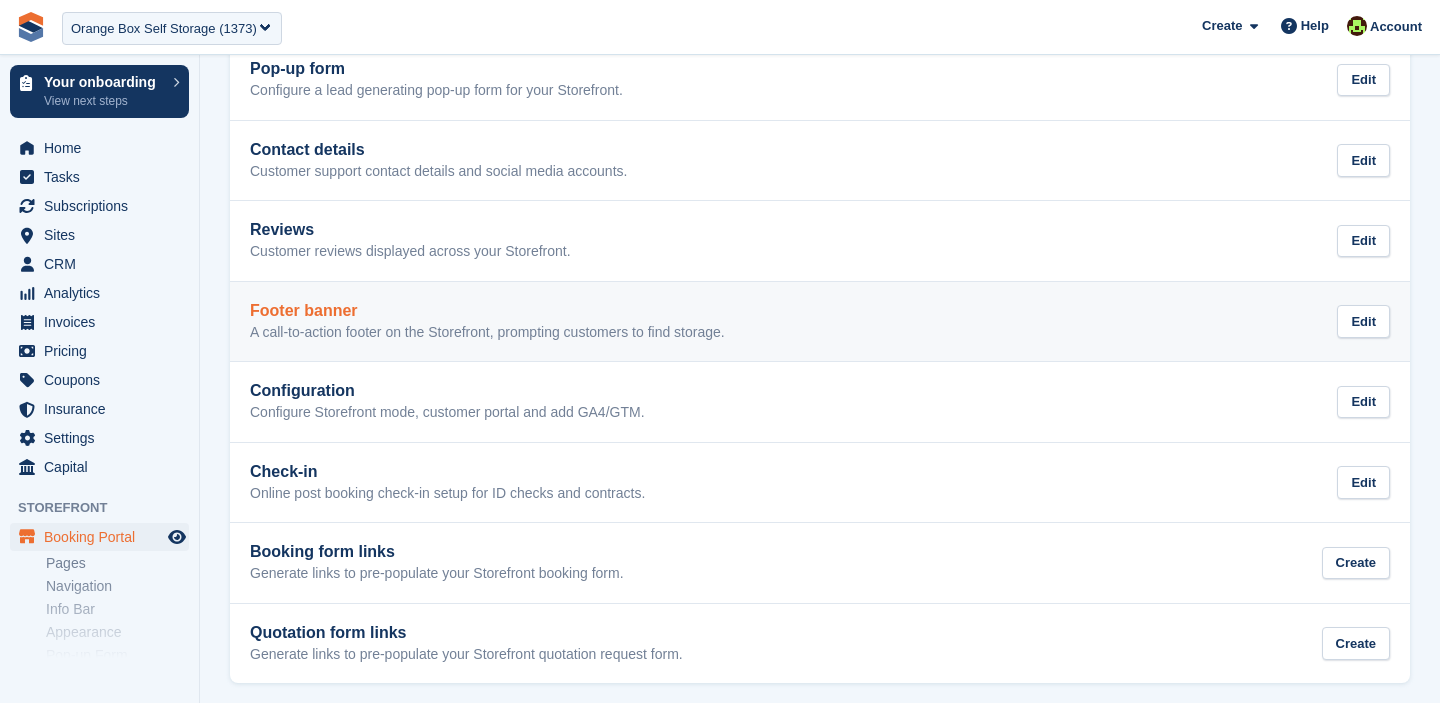 click on "Footer banner
A call-to-action footer on the Storefront, prompting customers to find storage.
Edit" at bounding box center (820, 322) 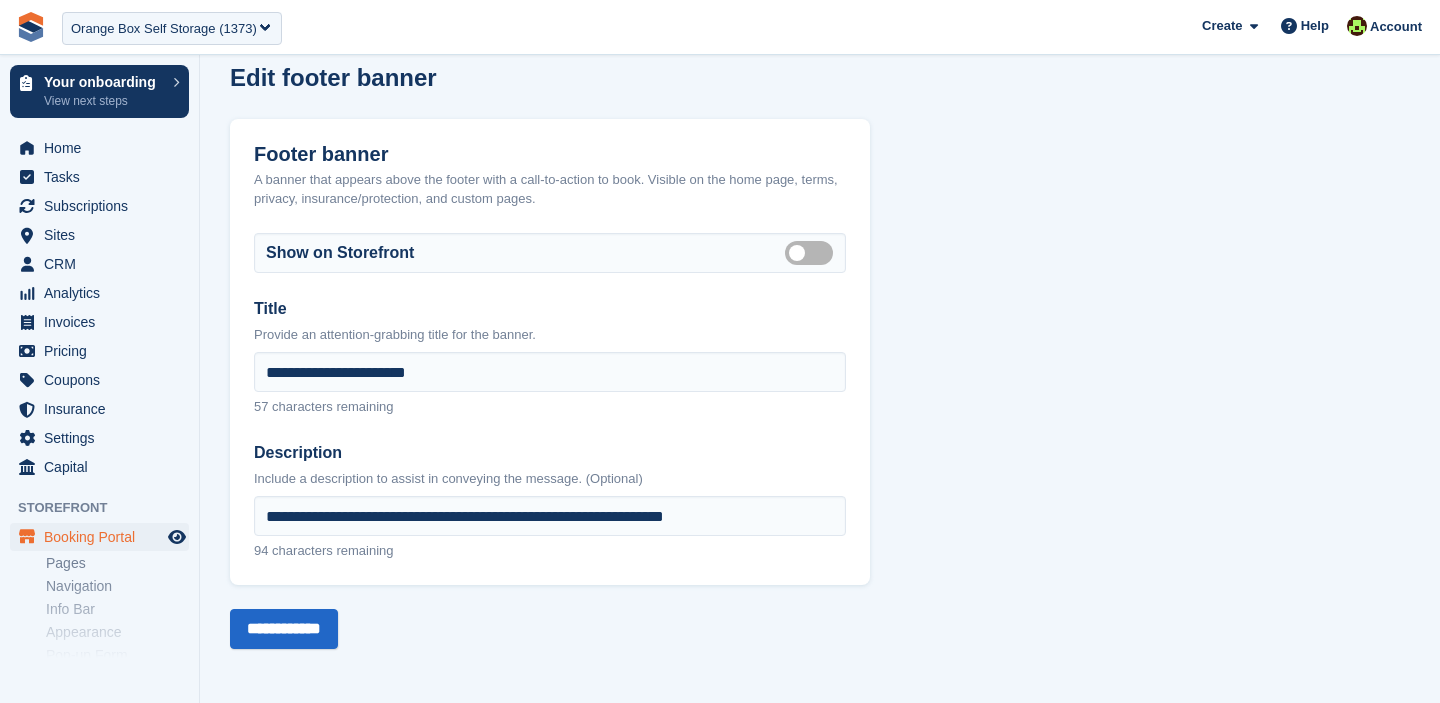 scroll, scrollTop: 0, scrollLeft: 0, axis: both 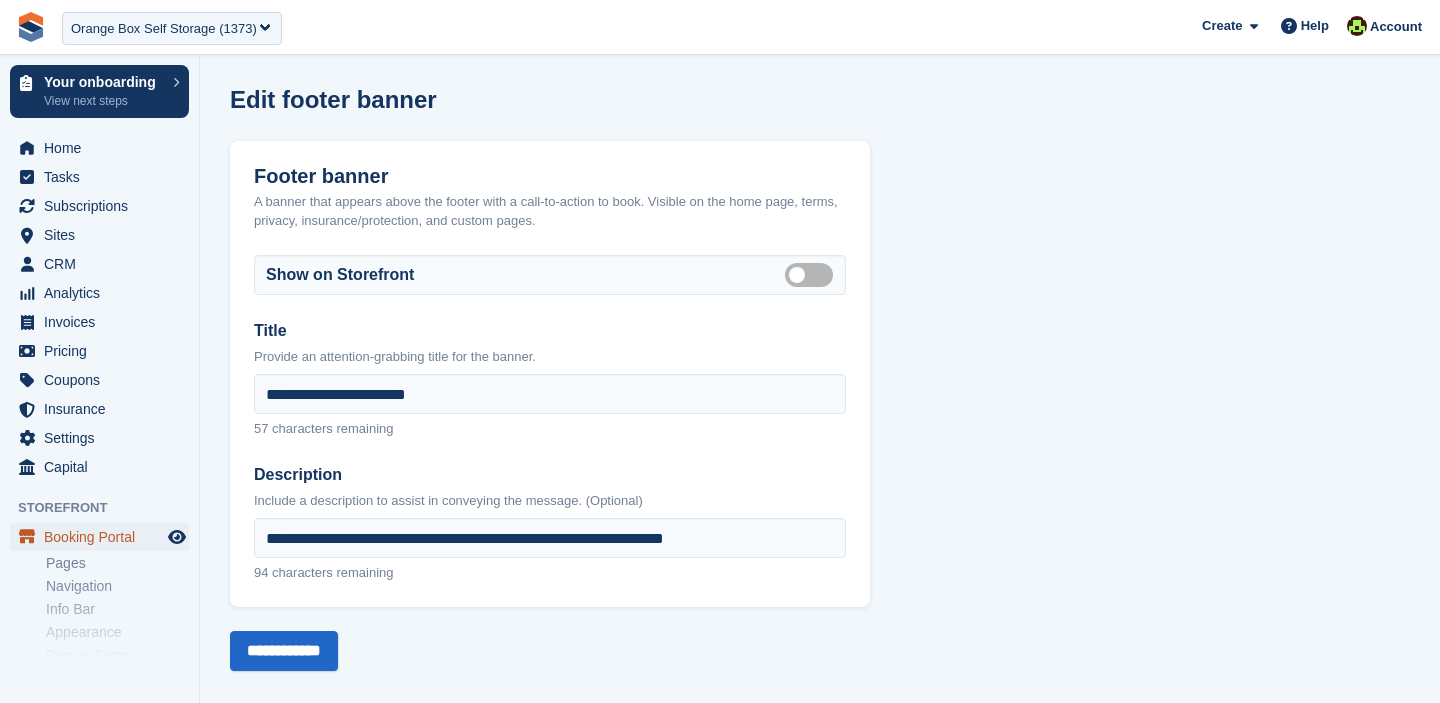 click on "Booking Portal" at bounding box center (104, 537) 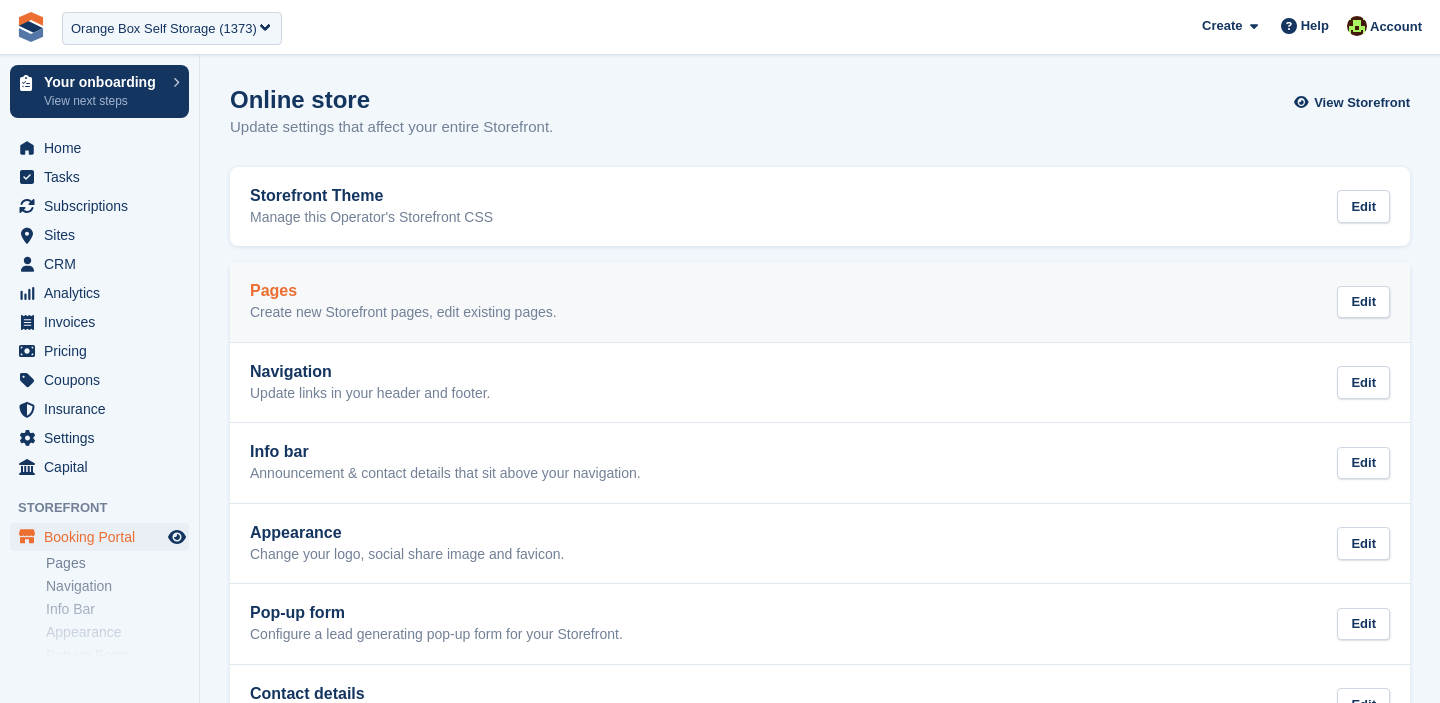 click on "Pages" at bounding box center (403, 291) 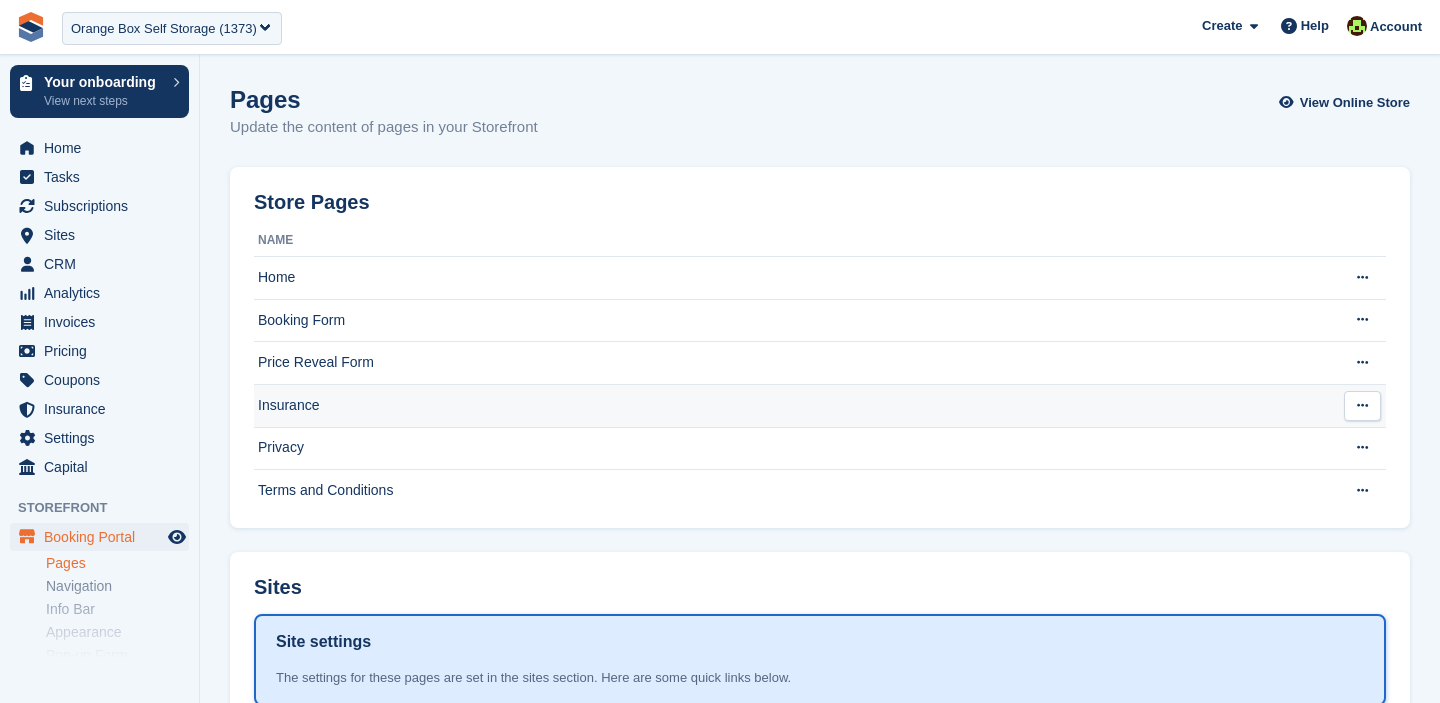 click on "Insurance" at bounding box center [791, 405] 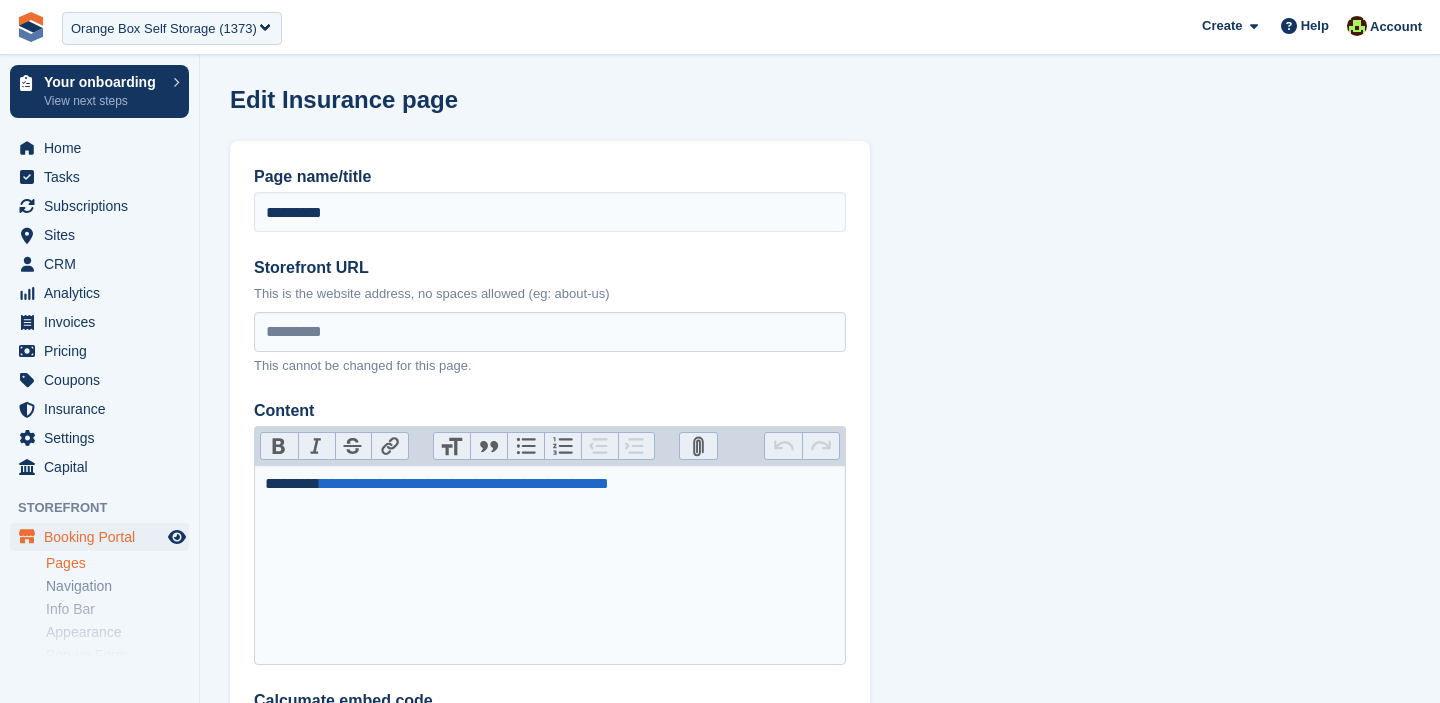scroll, scrollTop: 0, scrollLeft: 0, axis: both 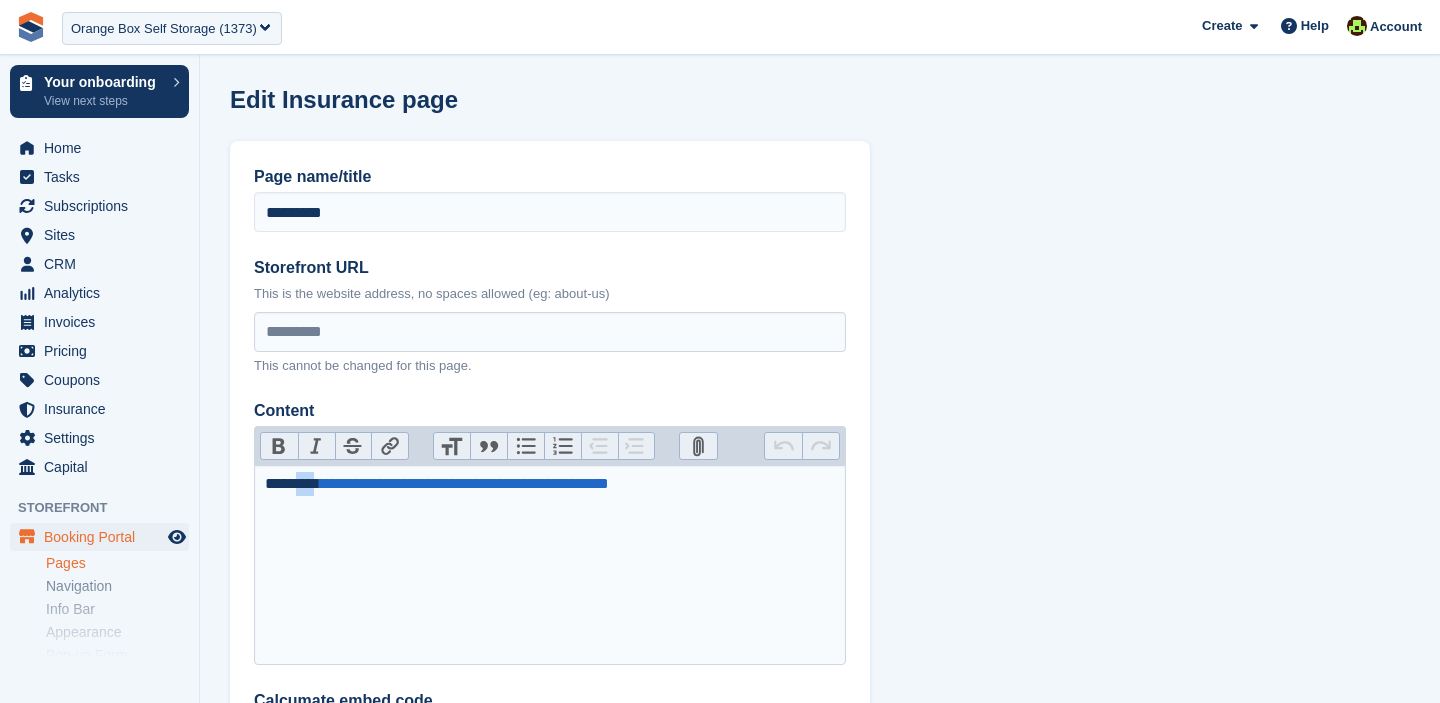 drag, startPoint x: 324, startPoint y: 486, endPoint x: 303, endPoint y: 487, distance: 21.023796 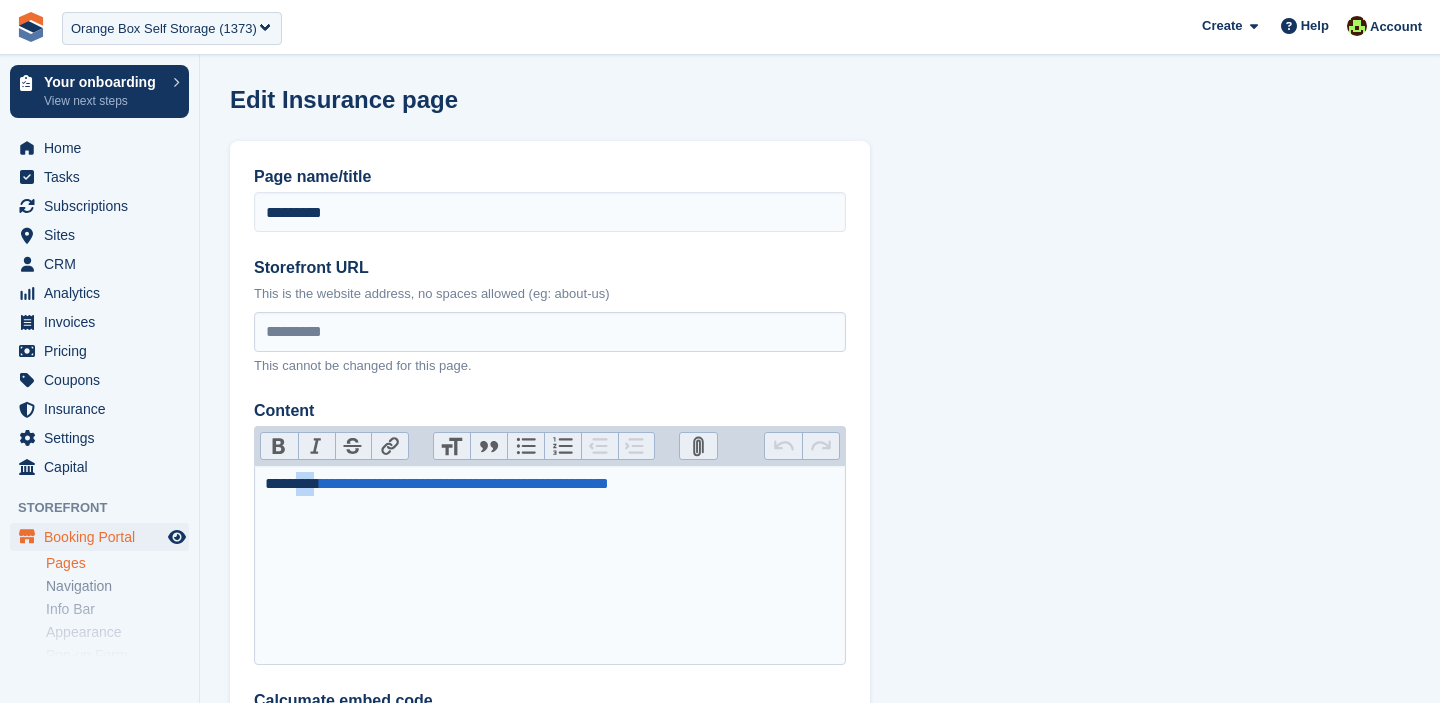 click on "**********" at bounding box center (550, 484) 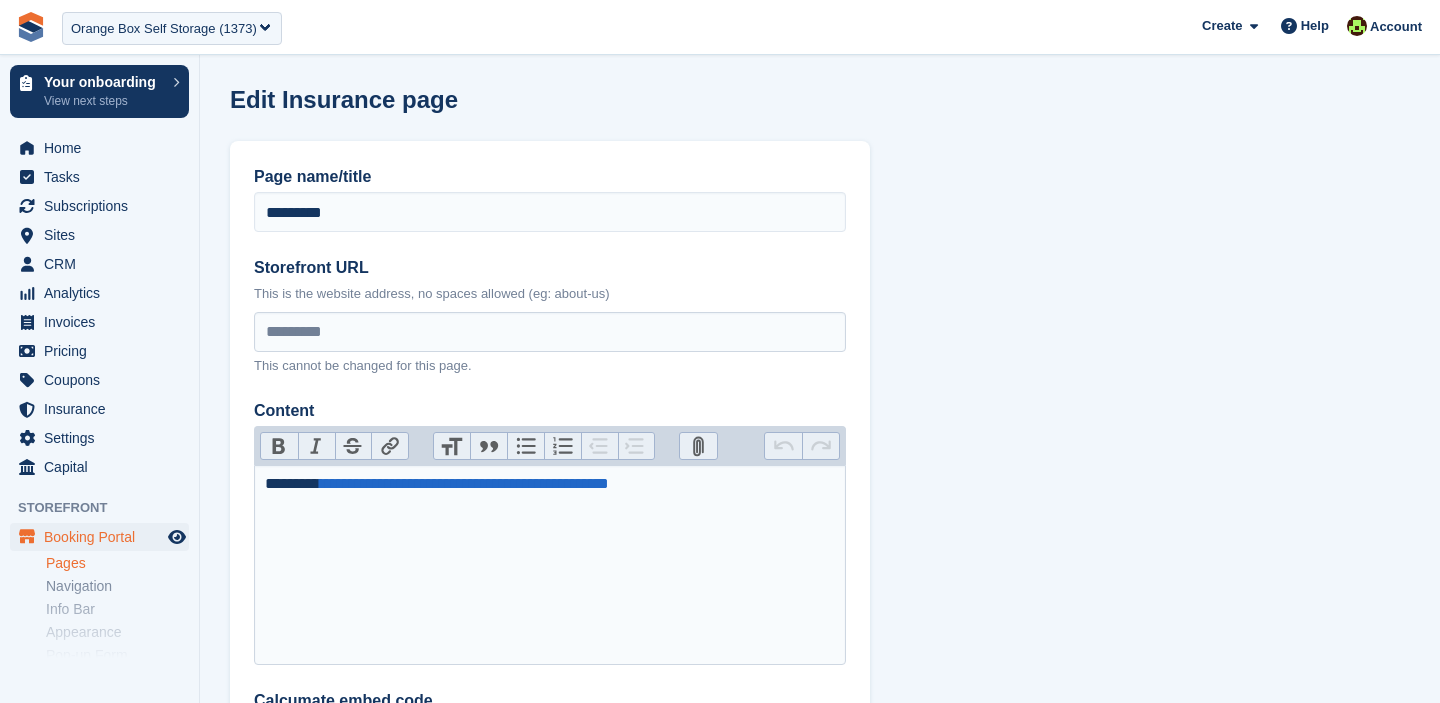 click on "**********" at bounding box center [550, 484] 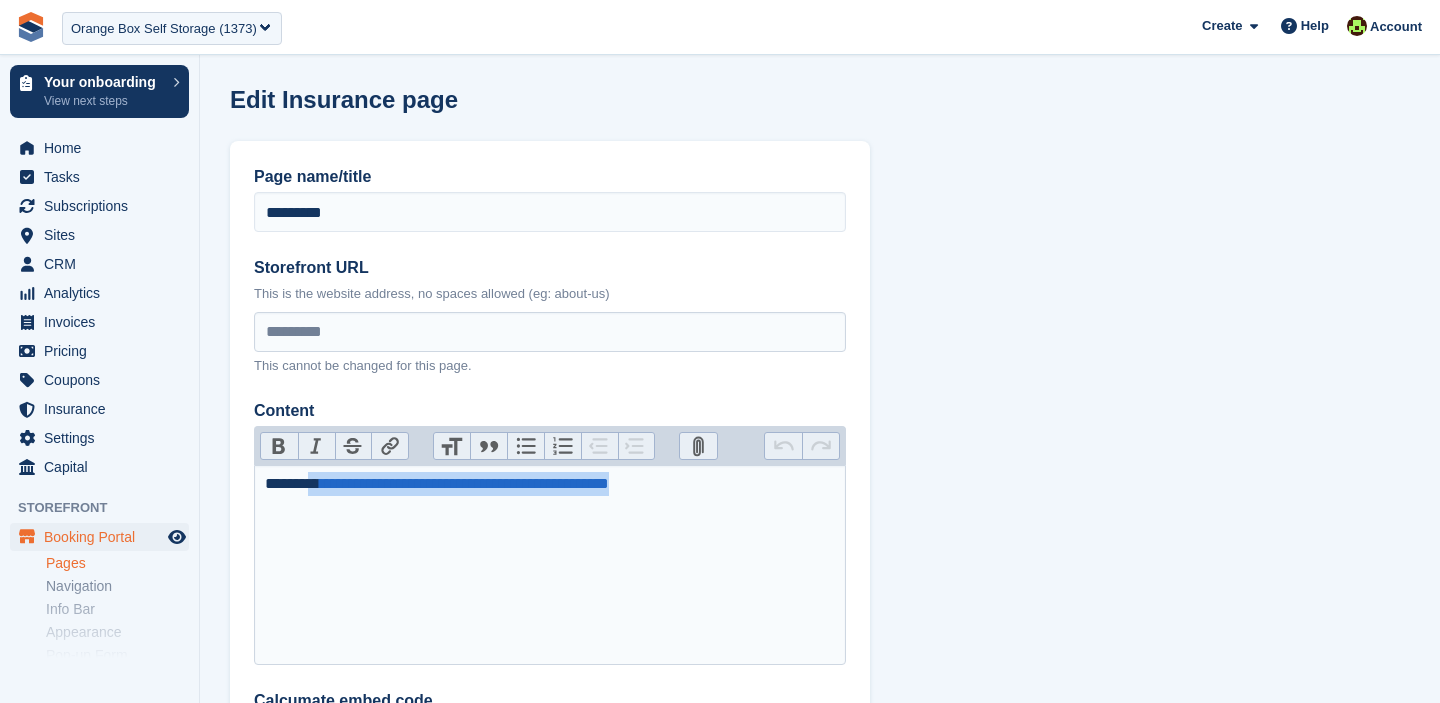 drag, startPoint x: 713, startPoint y: 492, endPoint x: 320, endPoint y: 486, distance: 393.0458 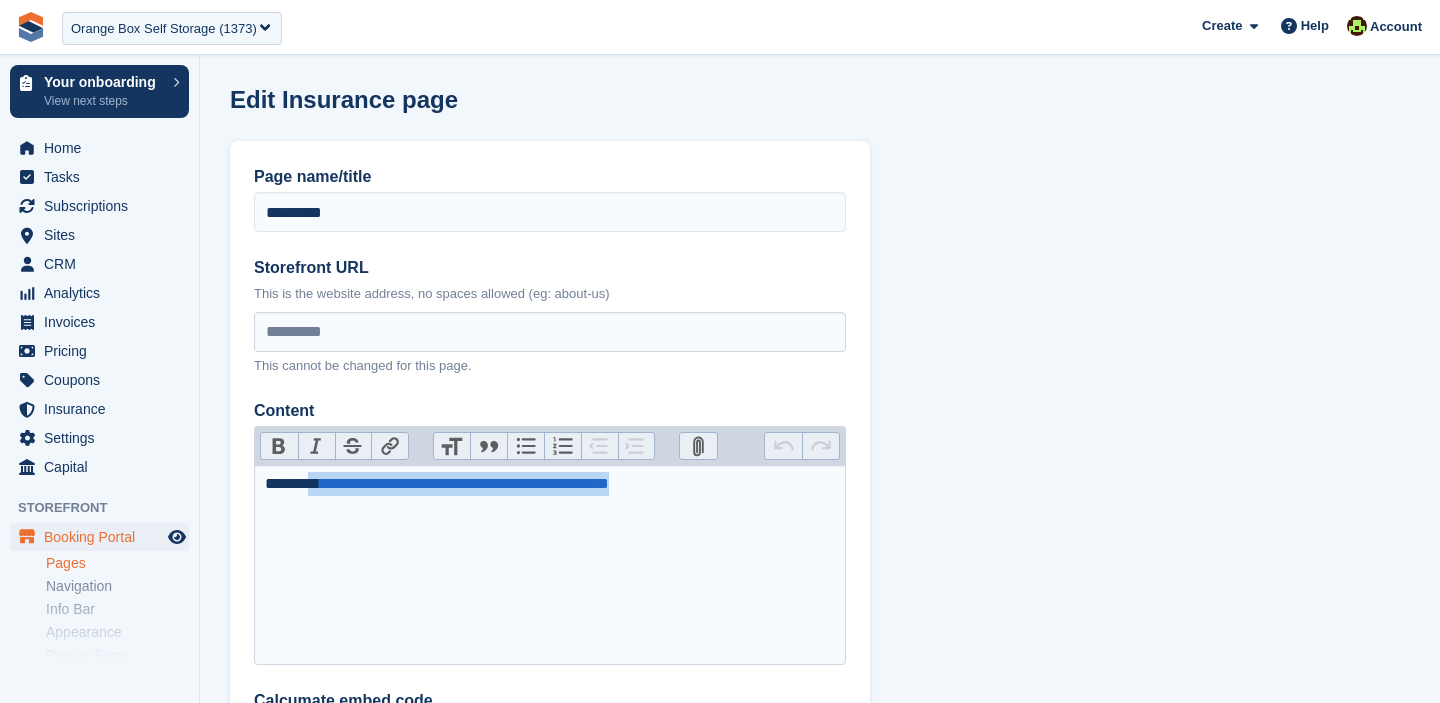 click on "**********" at bounding box center (550, 484) 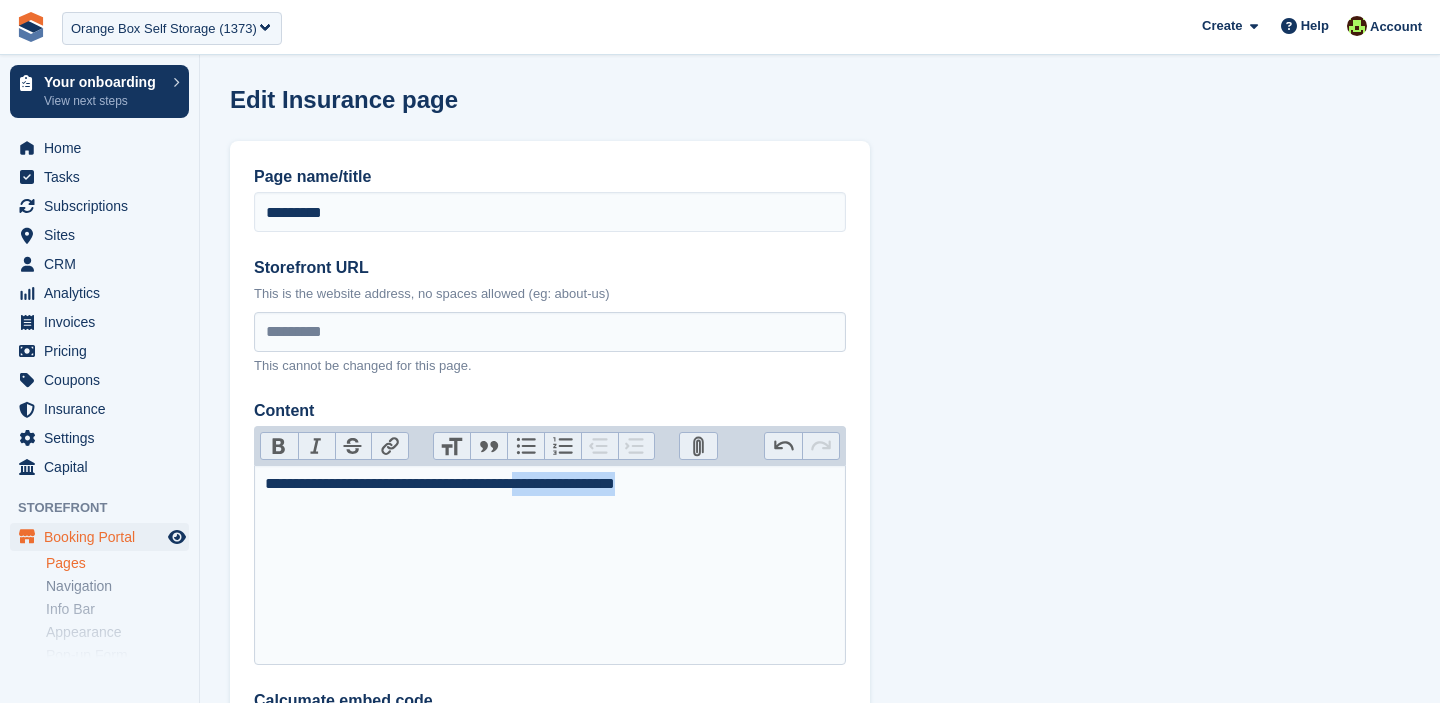 drag, startPoint x: 571, startPoint y: 488, endPoint x: 756, endPoint y: 488, distance: 185 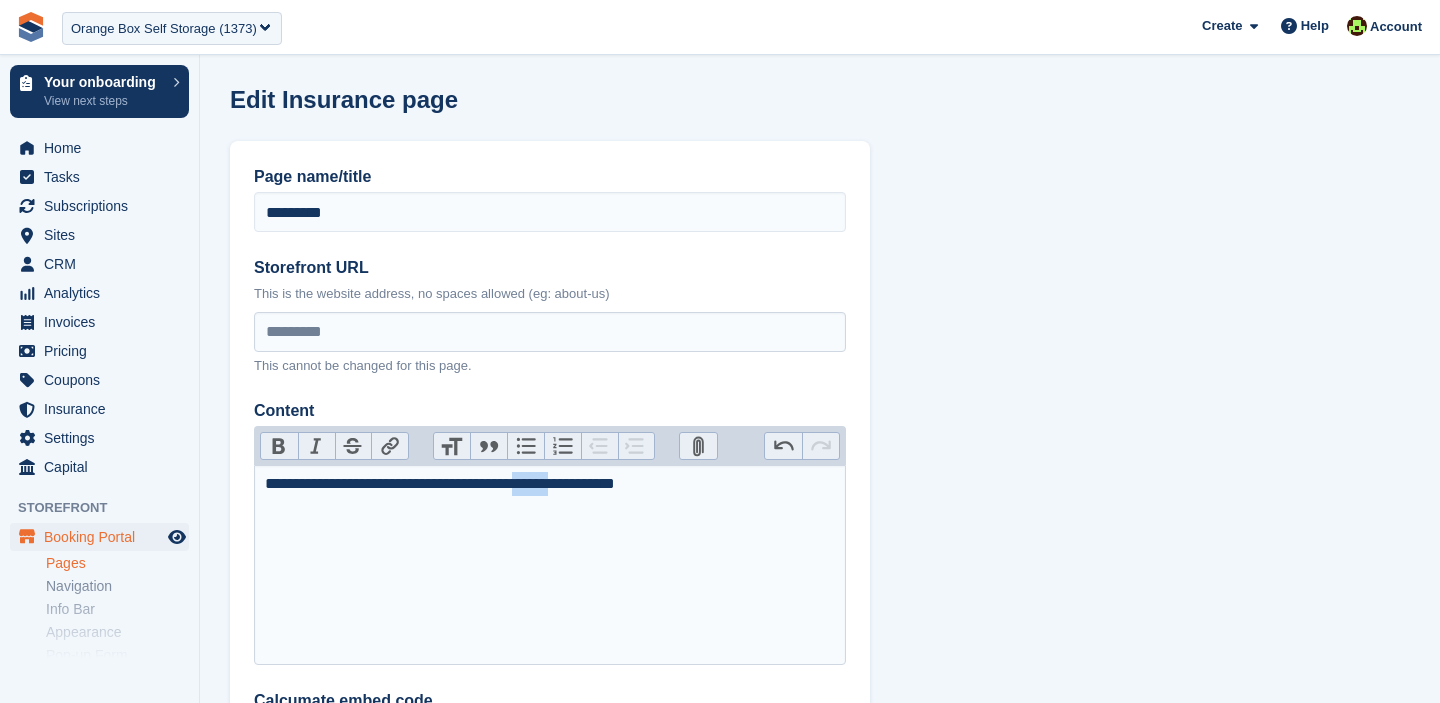 drag, startPoint x: 615, startPoint y: 487, endPoint x: 572, endPoint y: 488, distance: 43.011627 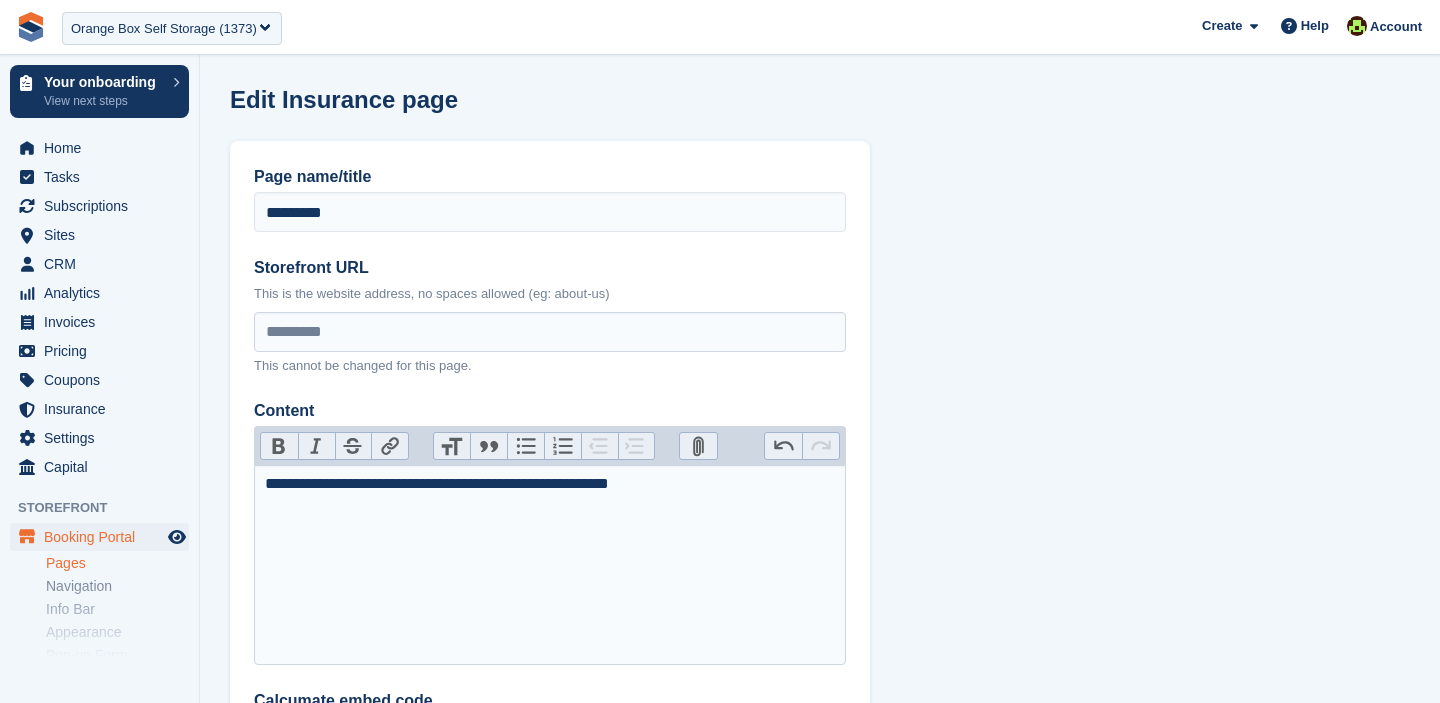 type on "**********" 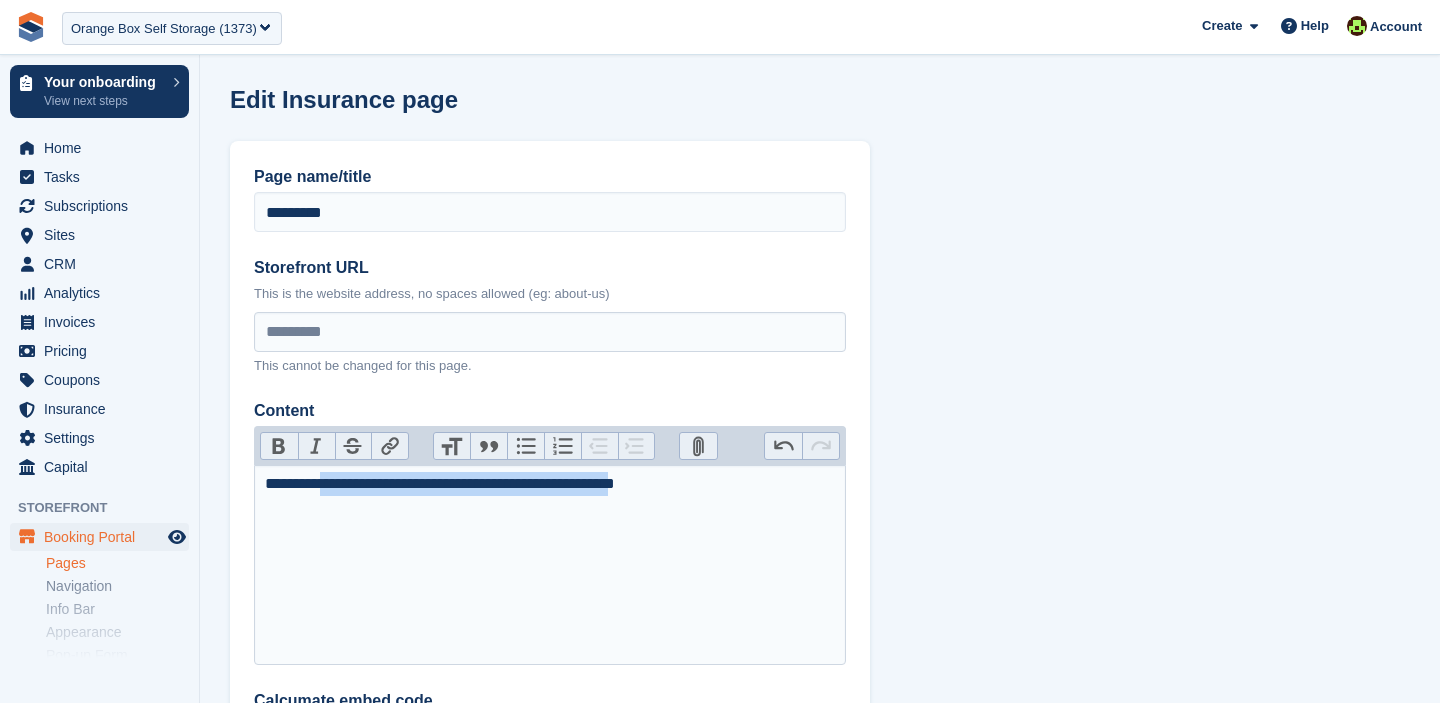 drag, startPoint x: 332, startPoint y: 489, endPoint x: 685, endPoint y: 485, distance: 353.02267 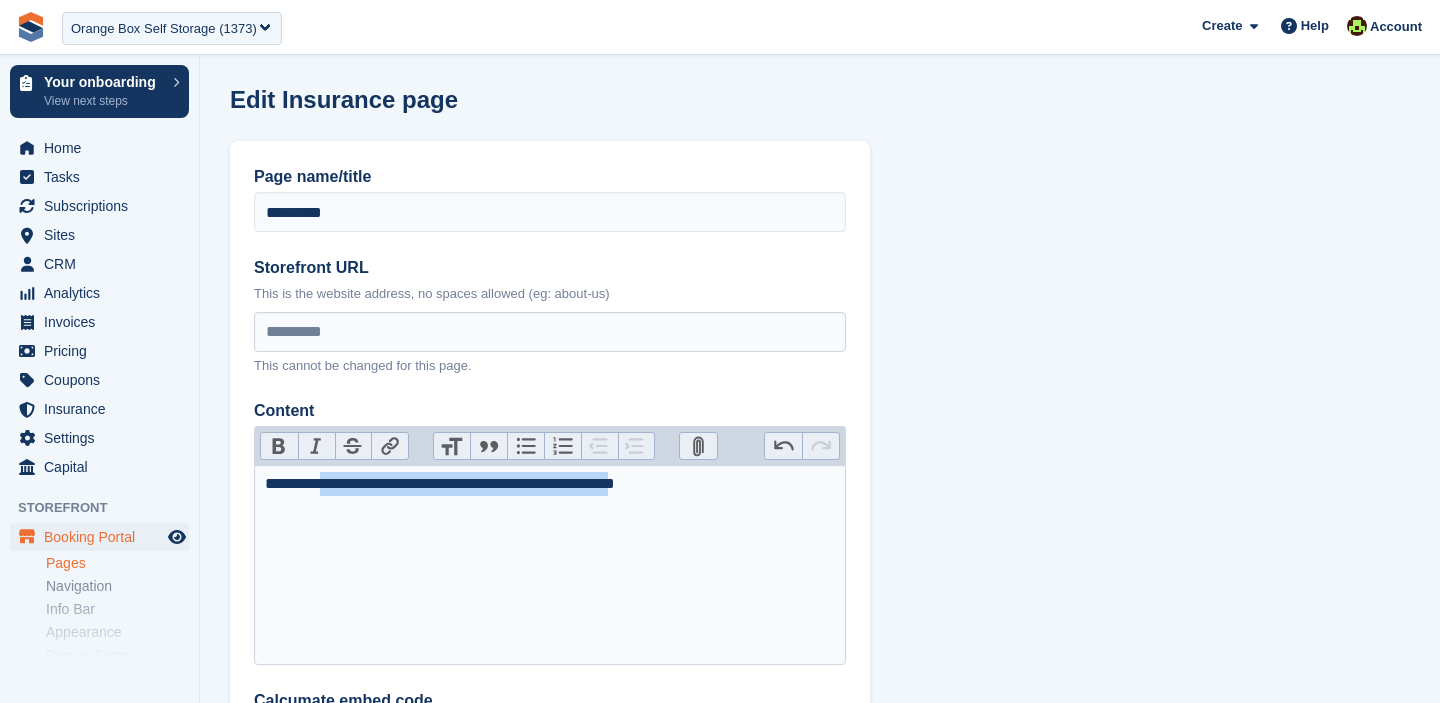 click on "**********" at bounding box center (550, 484) 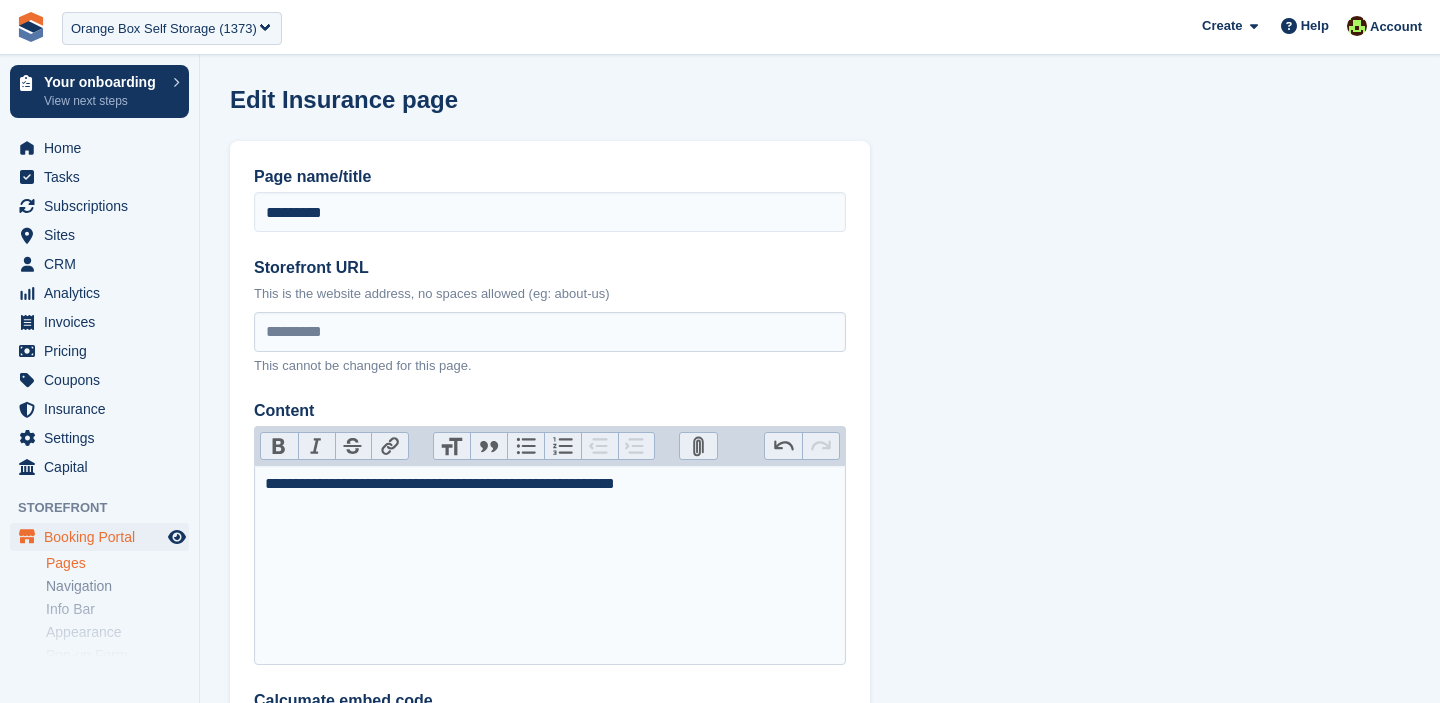 click on "Link" at bounding box center [389, 446] 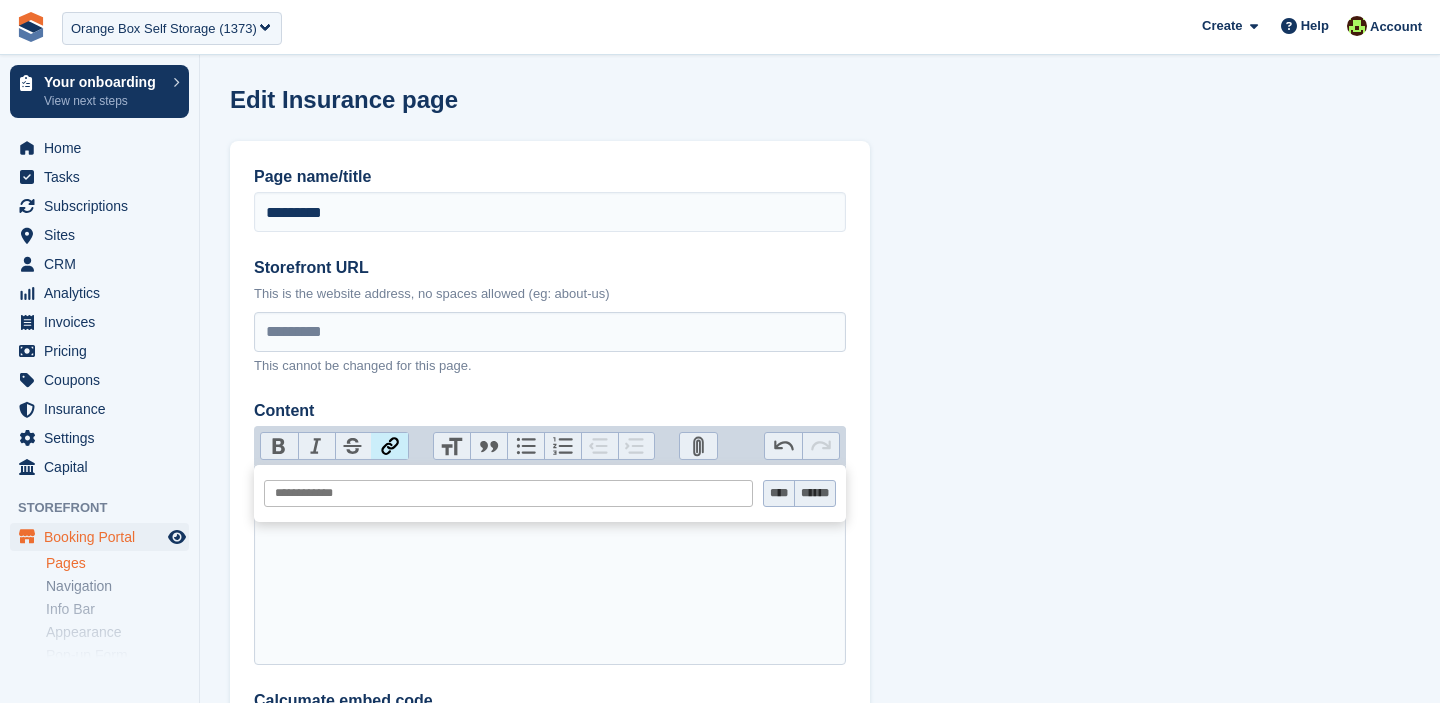 paste on "**********" 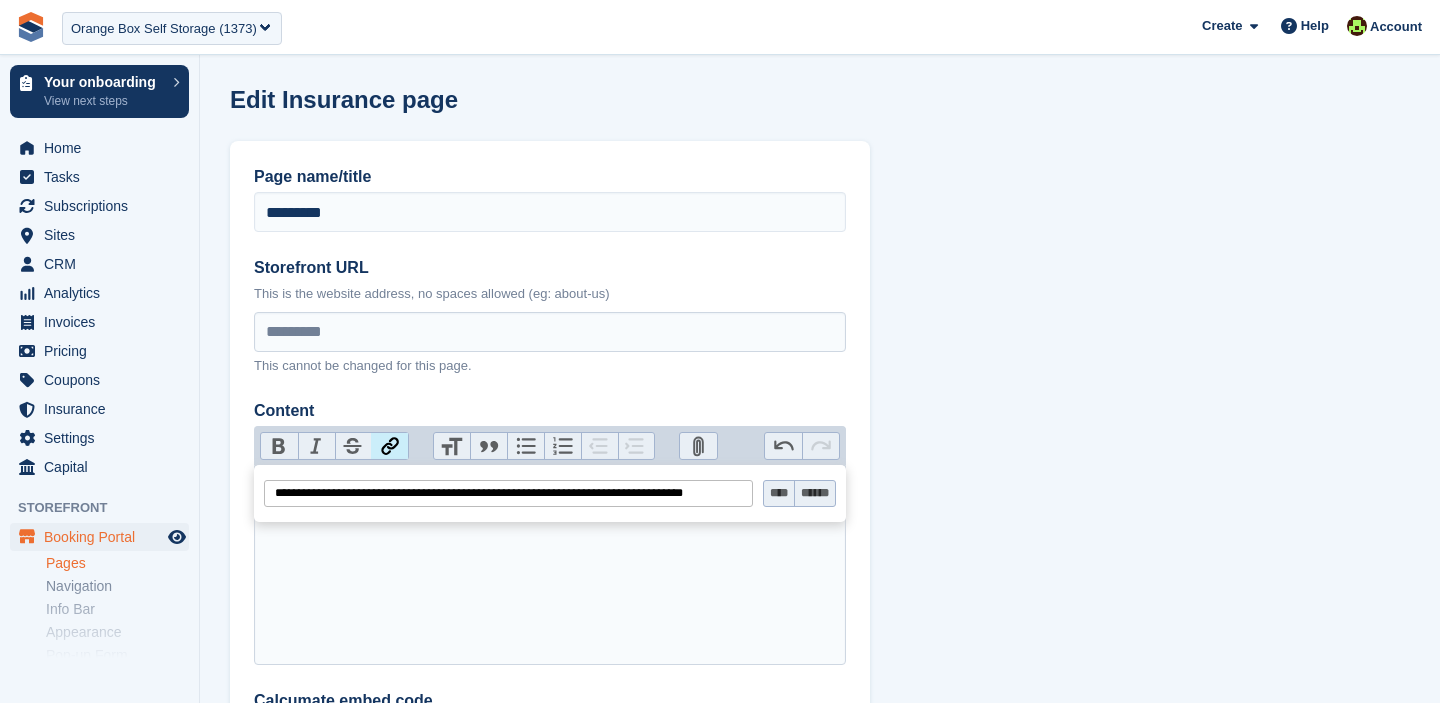 scroll, scrollTop: 0, scrollLeft: 62, axis: horizontal 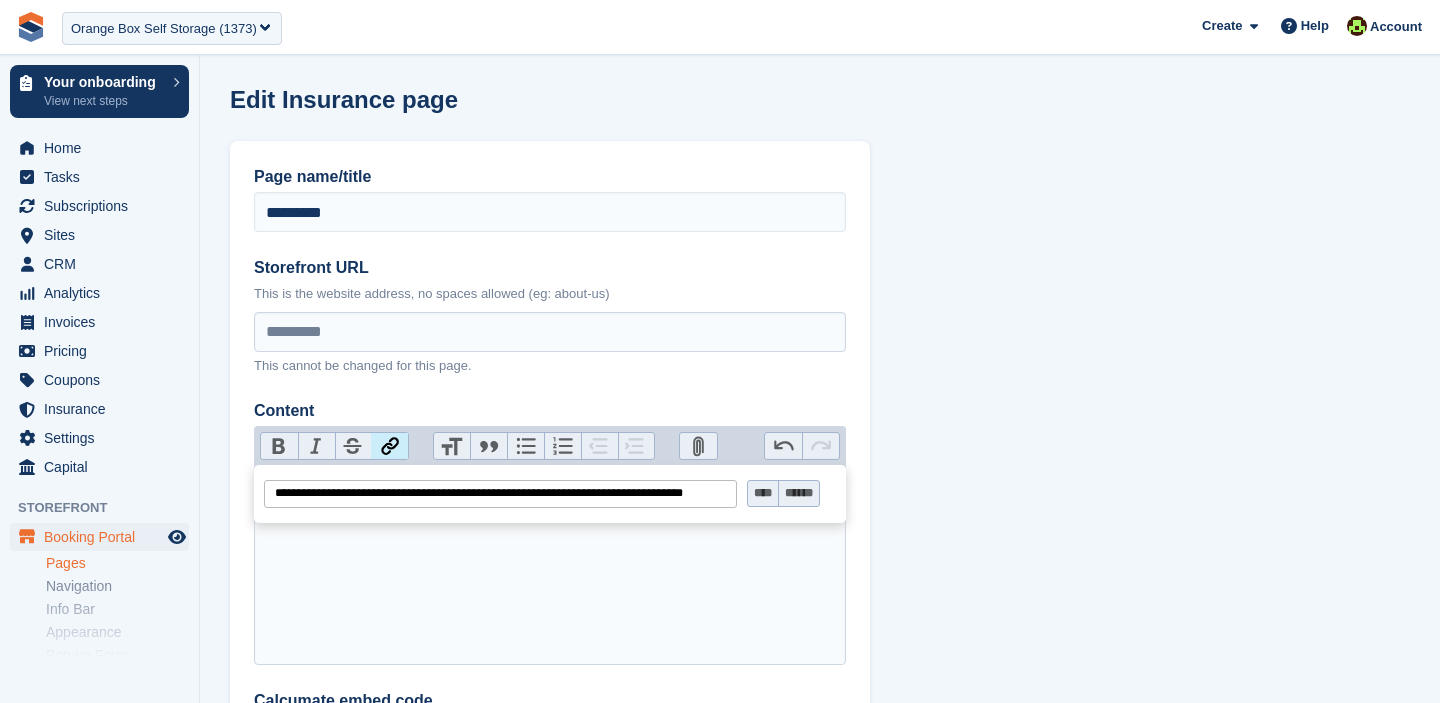 type on "**********" 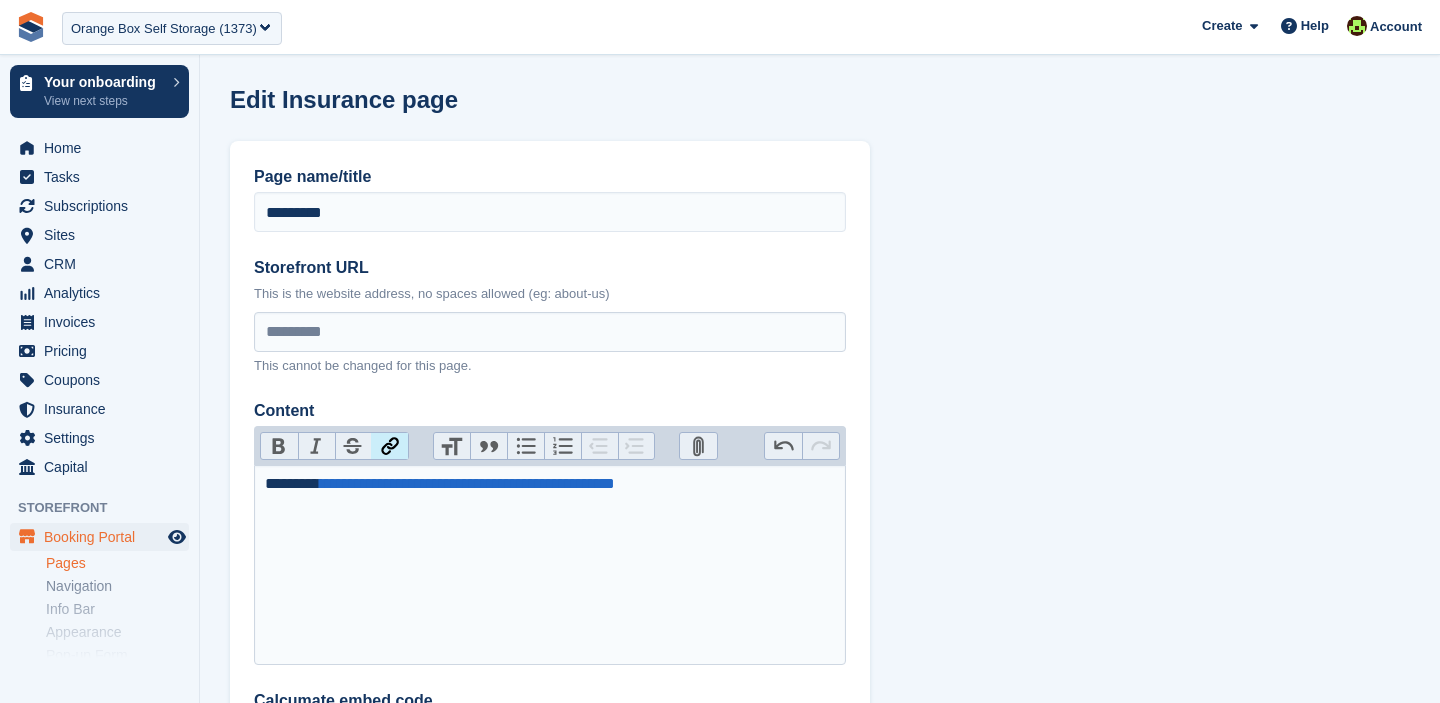 scroll, scrollTop: 642, scrollLeft: 0, axis: vertical 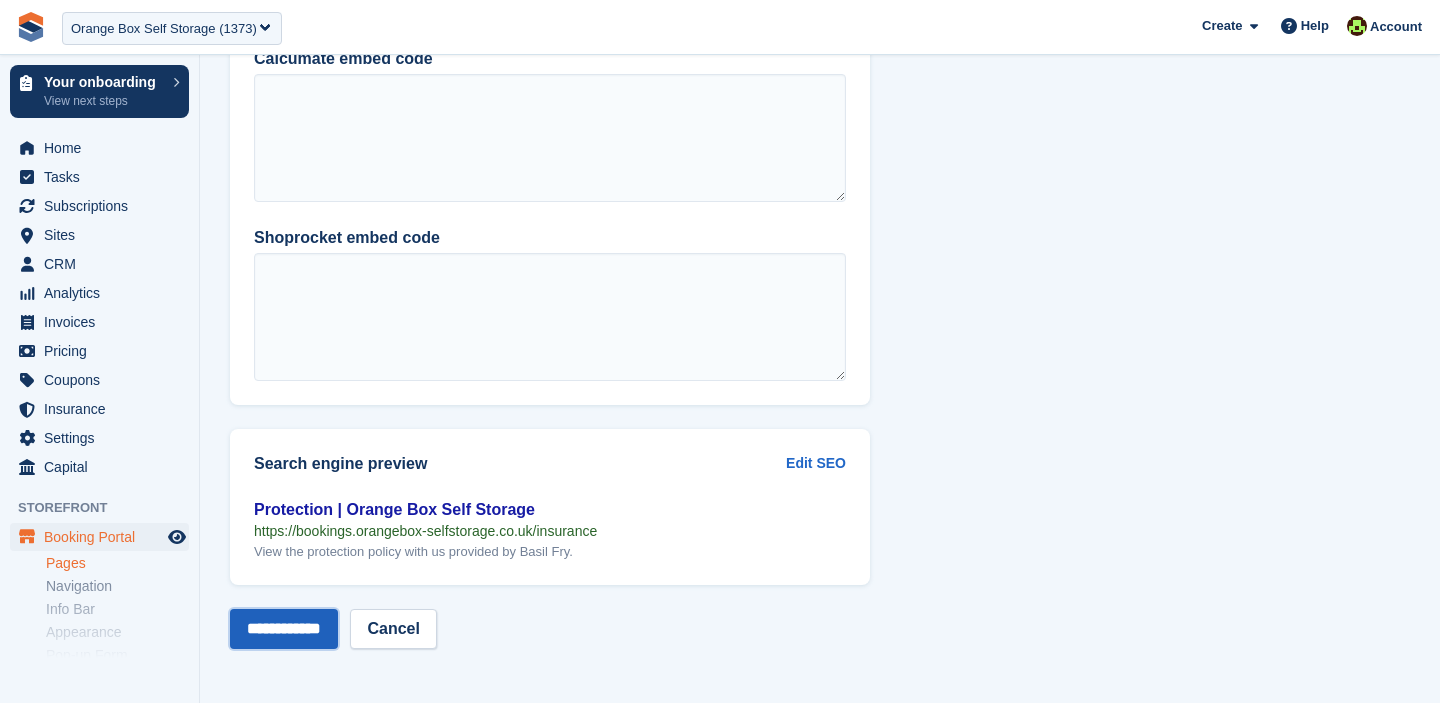 click on "**********" at bounding box center (284, 629) 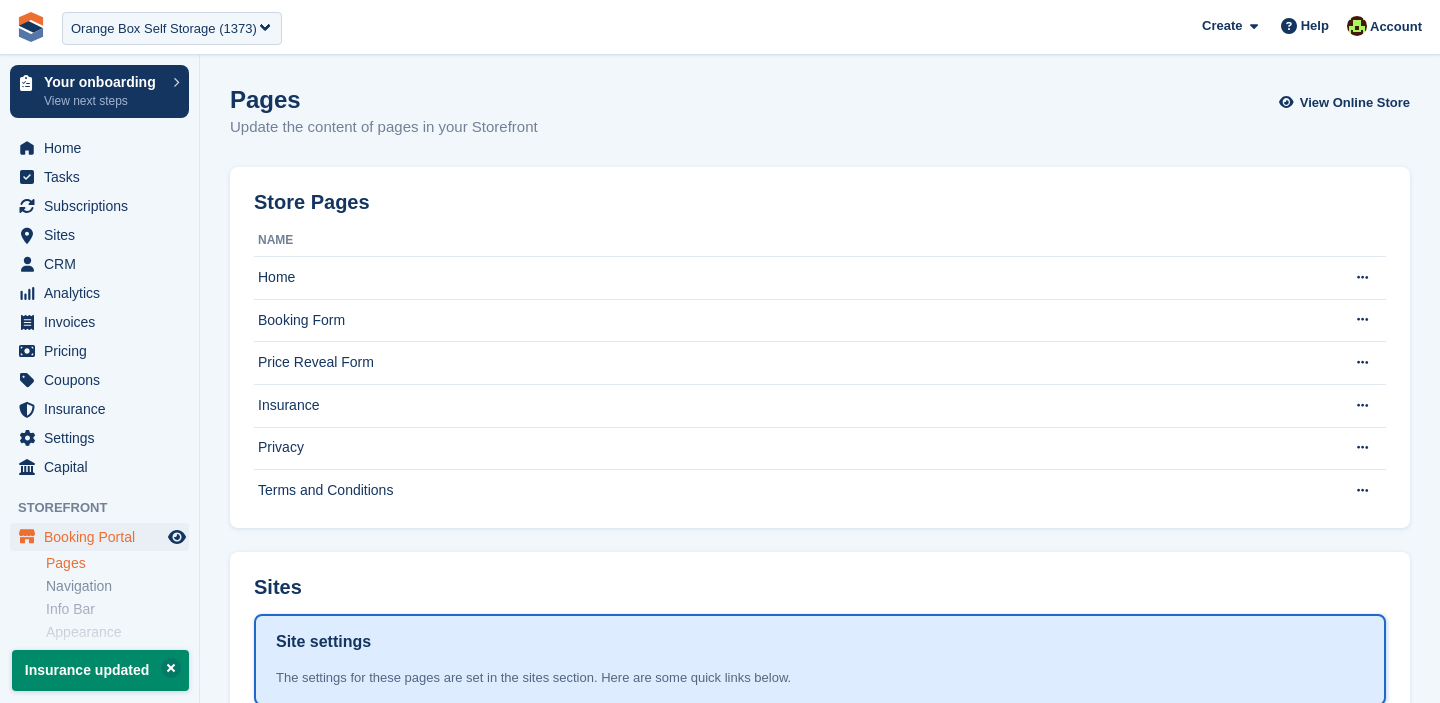 scroll, scrollTop: 0, scrollLeft: 0, axis: both 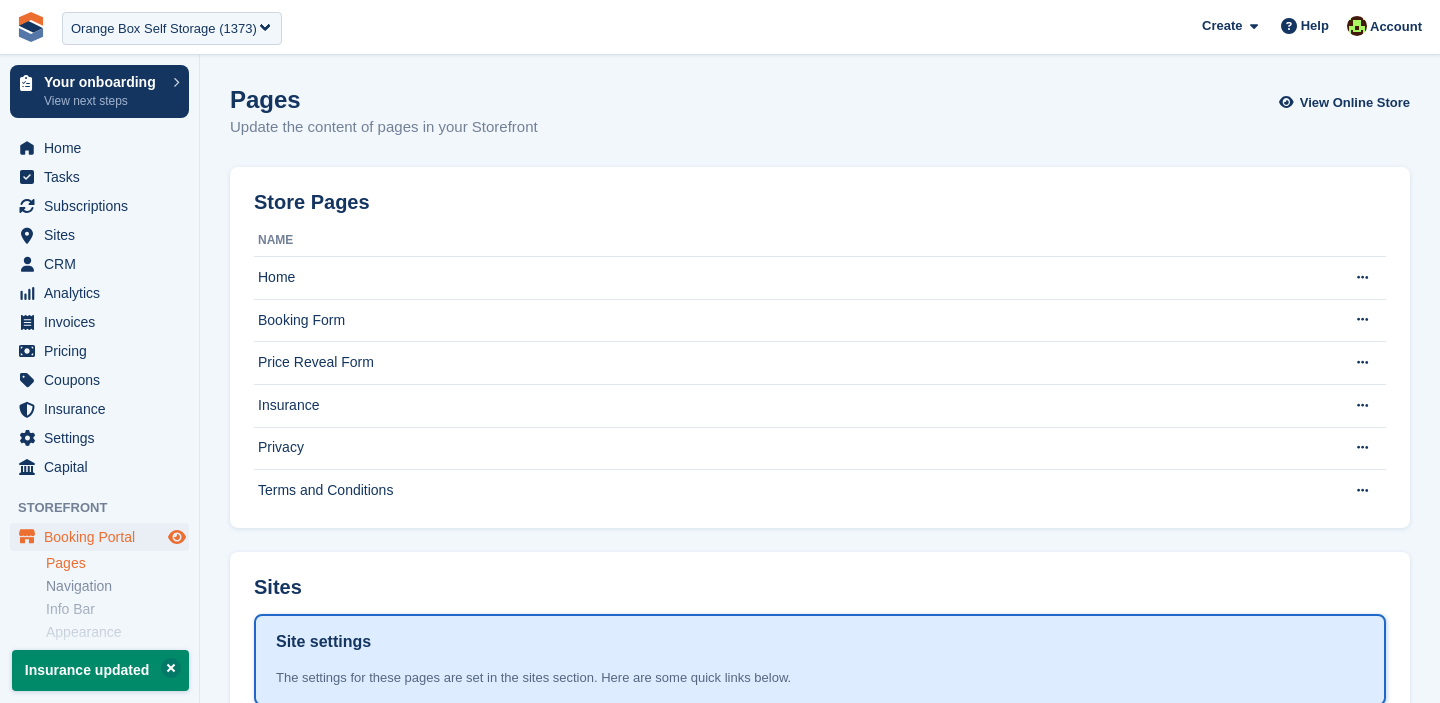click at bounding box center [177, 537] 